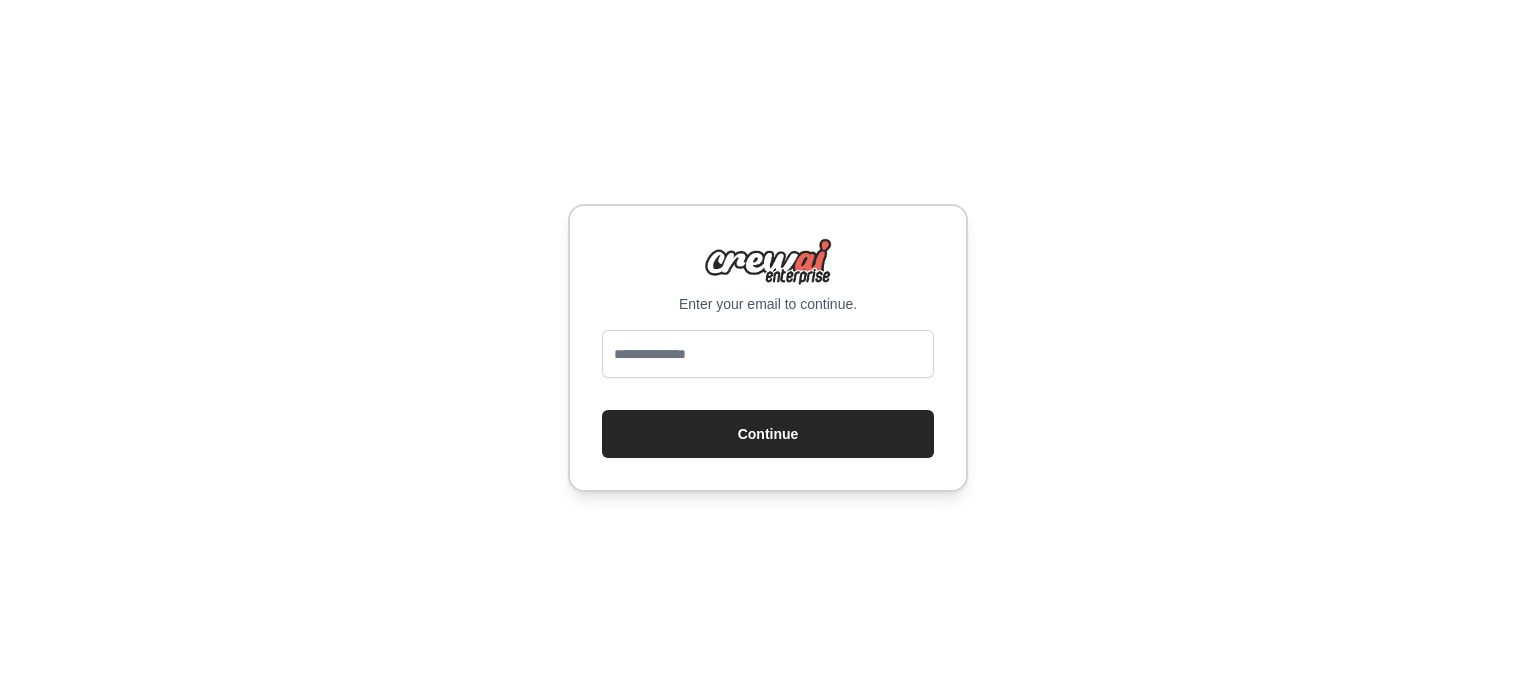 scroll, scrollTop: 0, scrollLeft: 0, axis: both 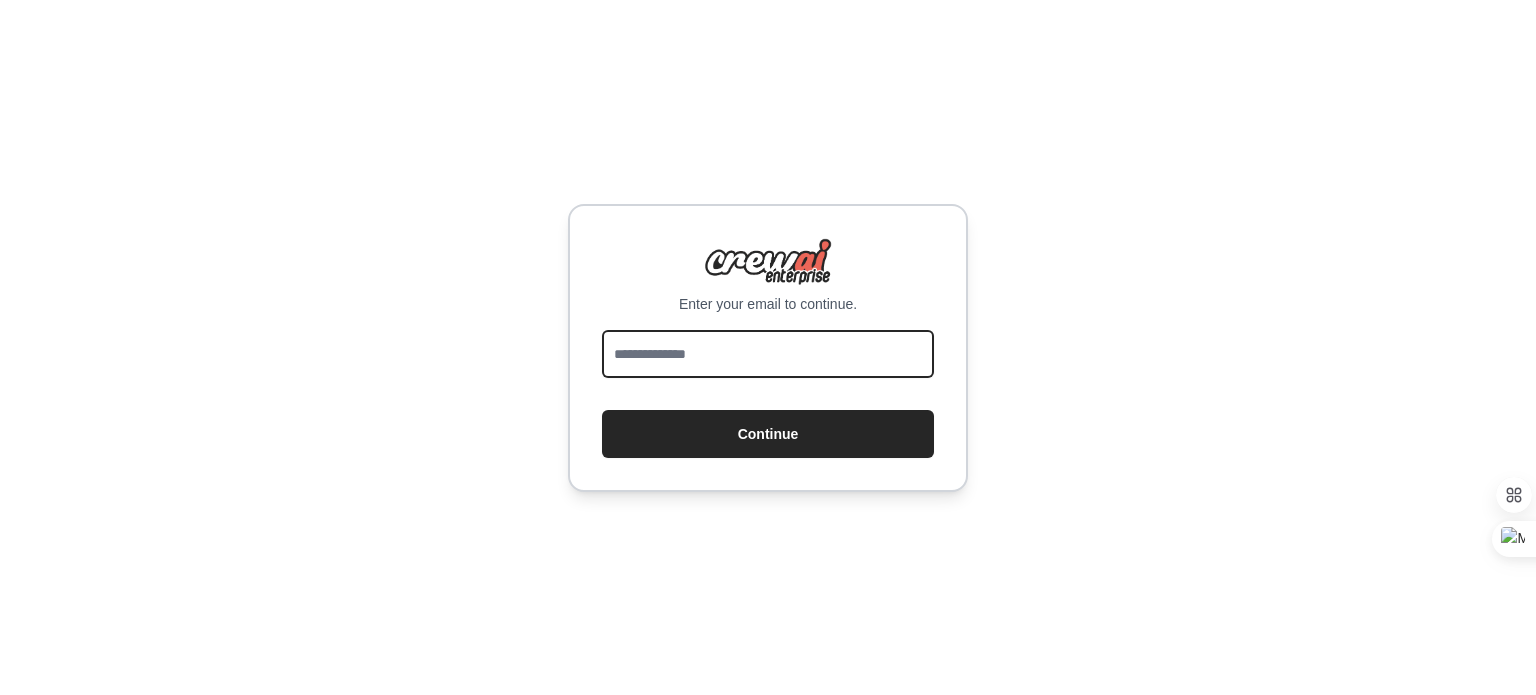 click at bounding box center (768, 354) 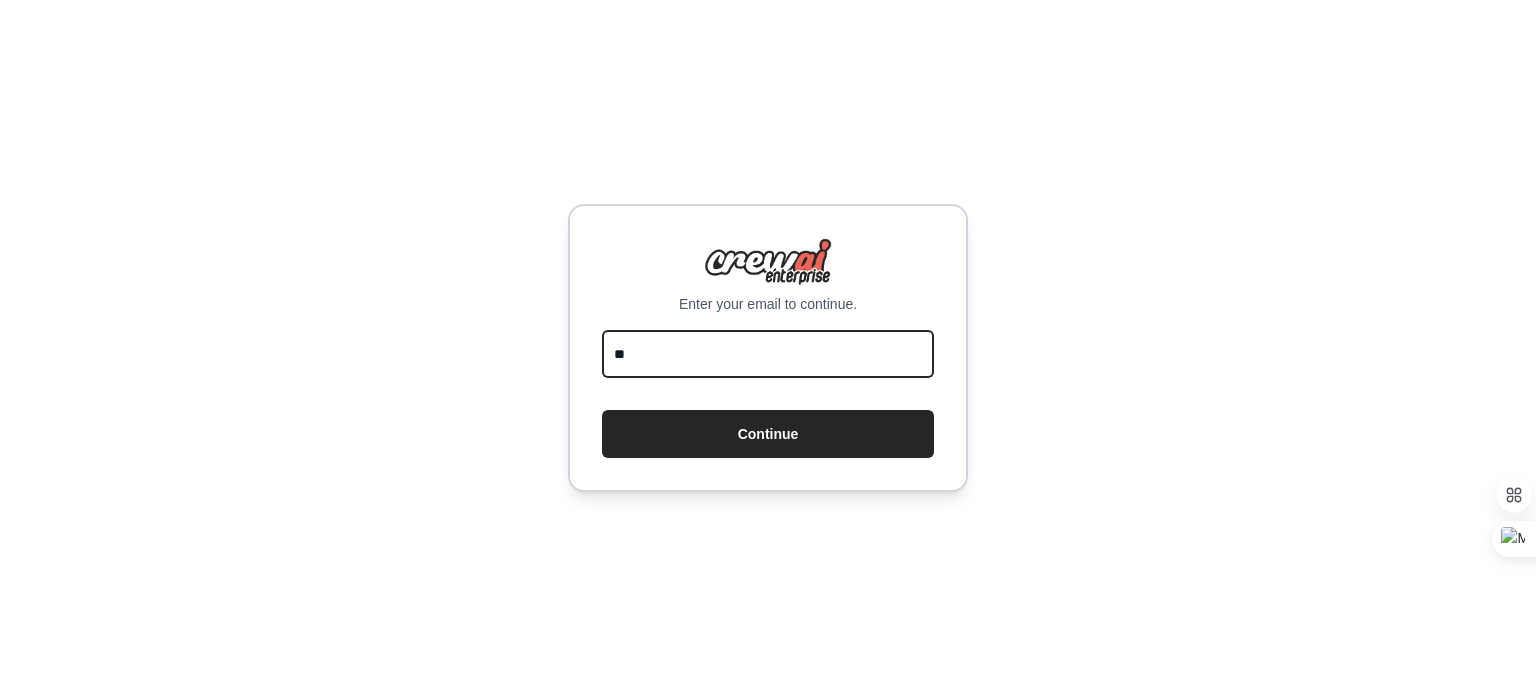 type on "**********" 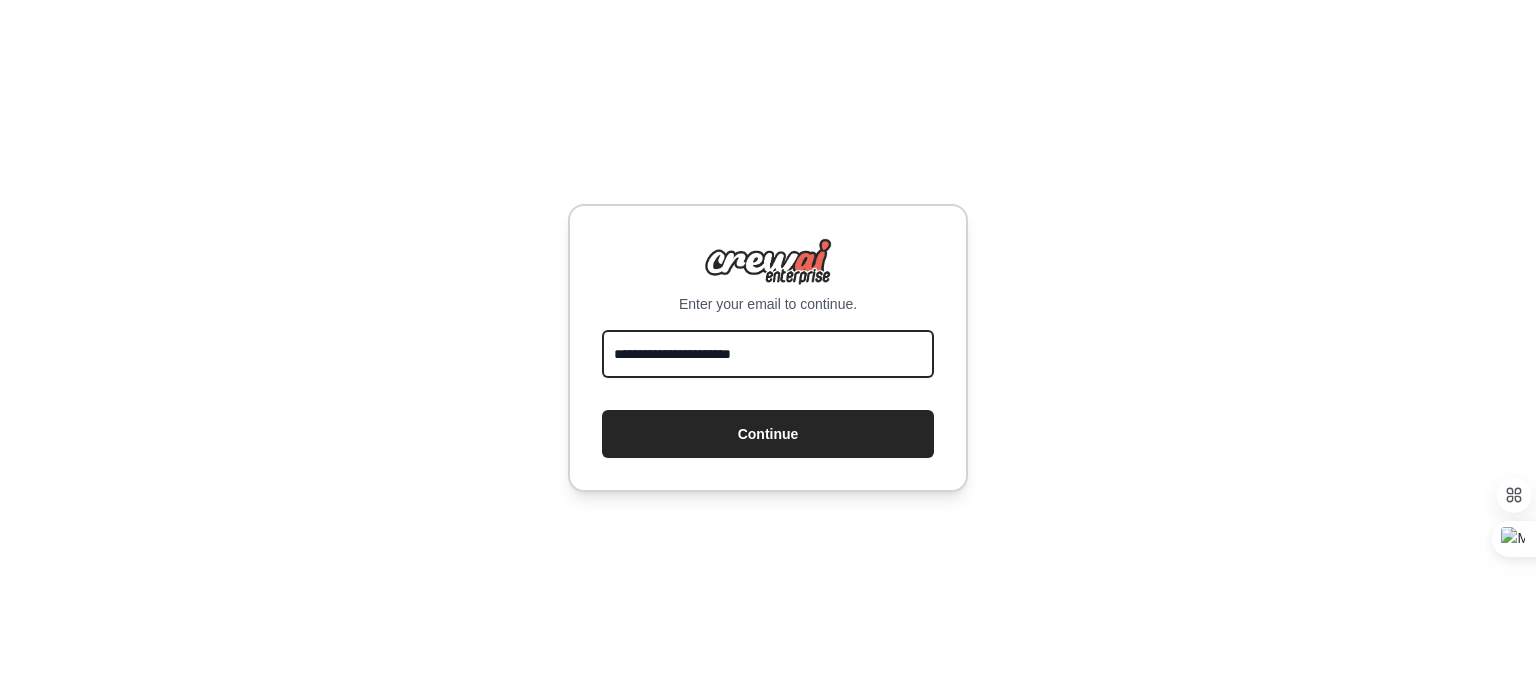 click on "Continue" at bounding box center (768, 434) 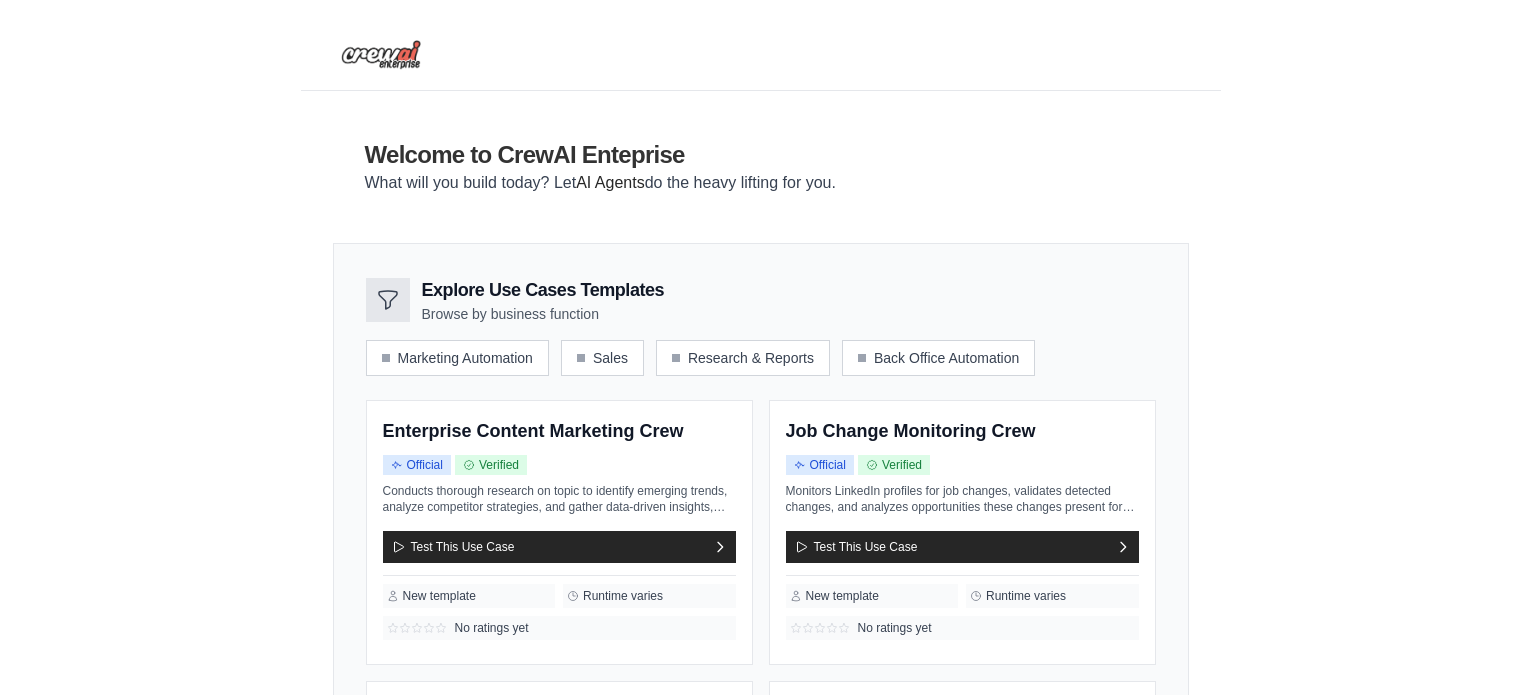 scroll, scrollTop: 0, scrollLeft: 0, axis: both 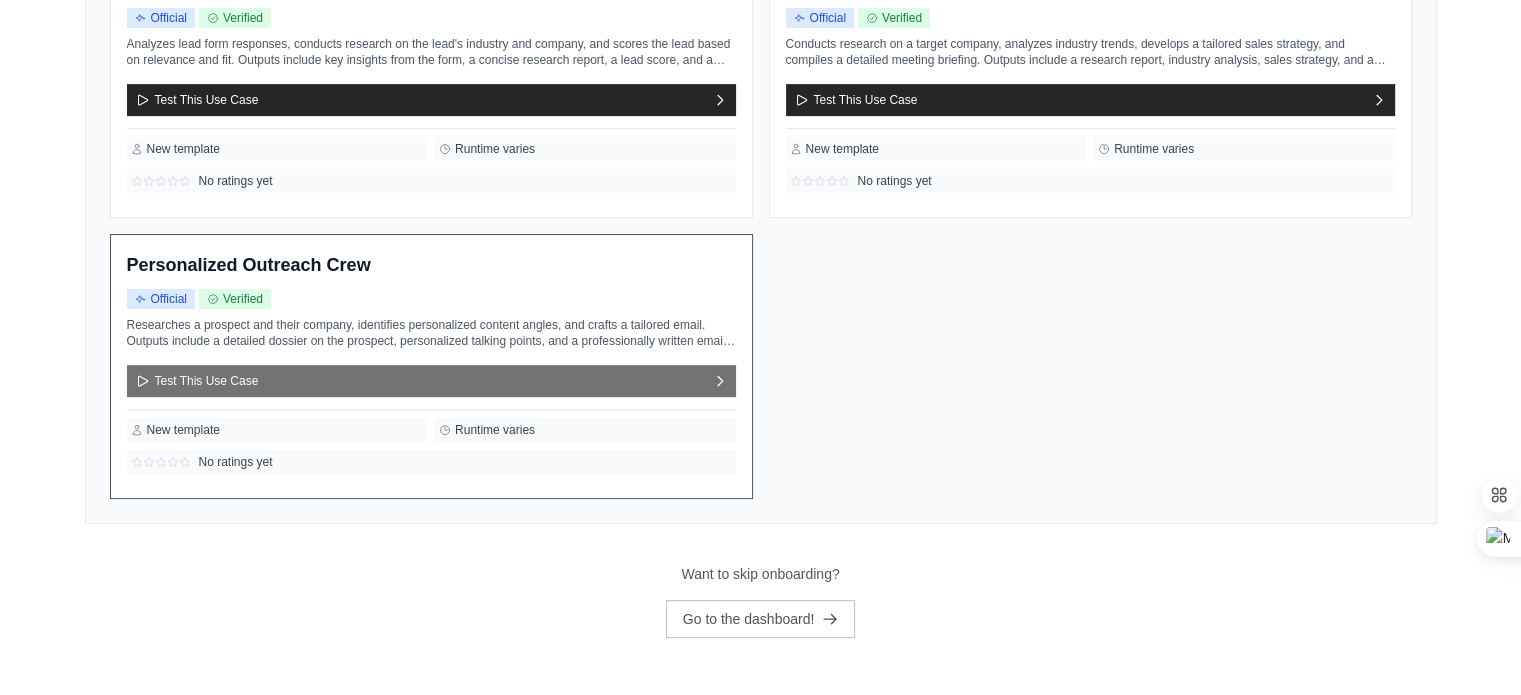 click on "Test This Use Case" at bounding box center (431, 381) 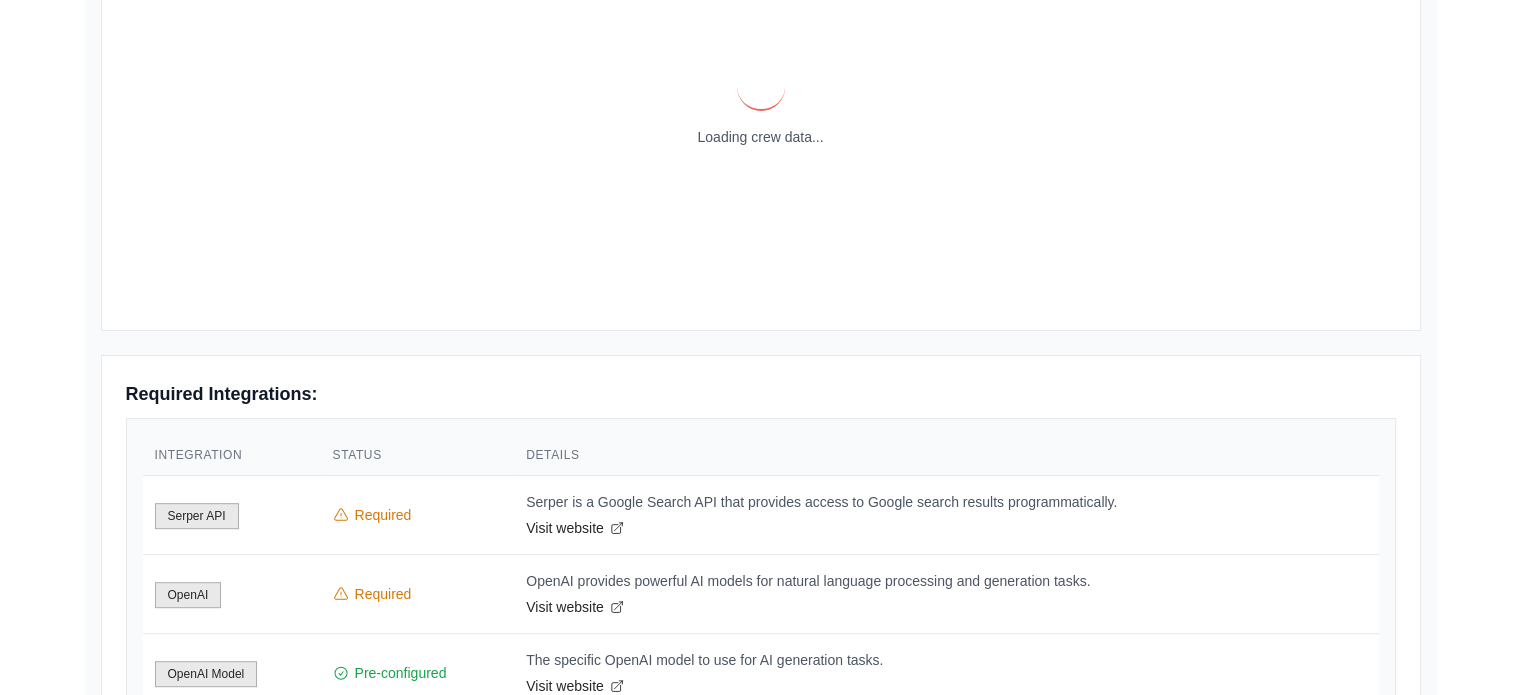 scroll, scrollTop: 0, scrollLeft: 0, axis: both 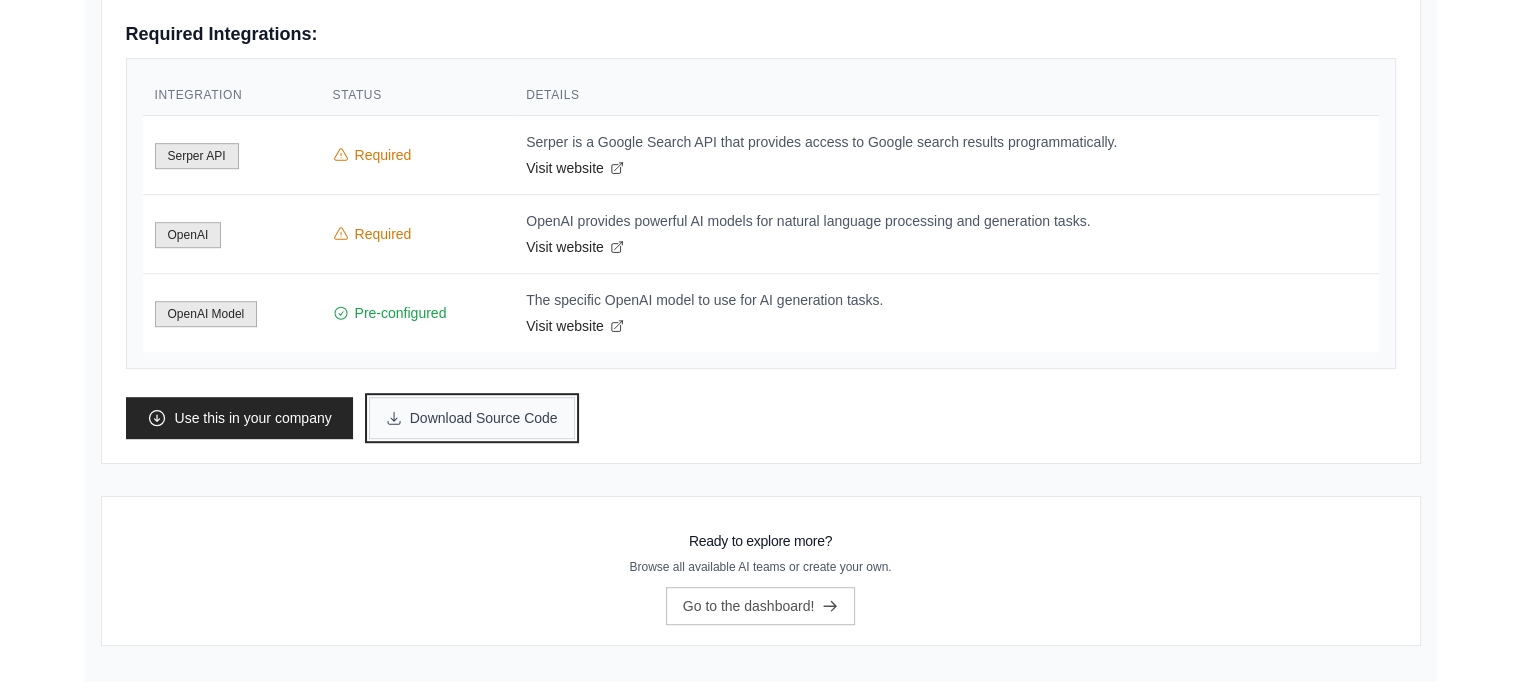 click on "Download Source Code" at bounding box center (472, 418) 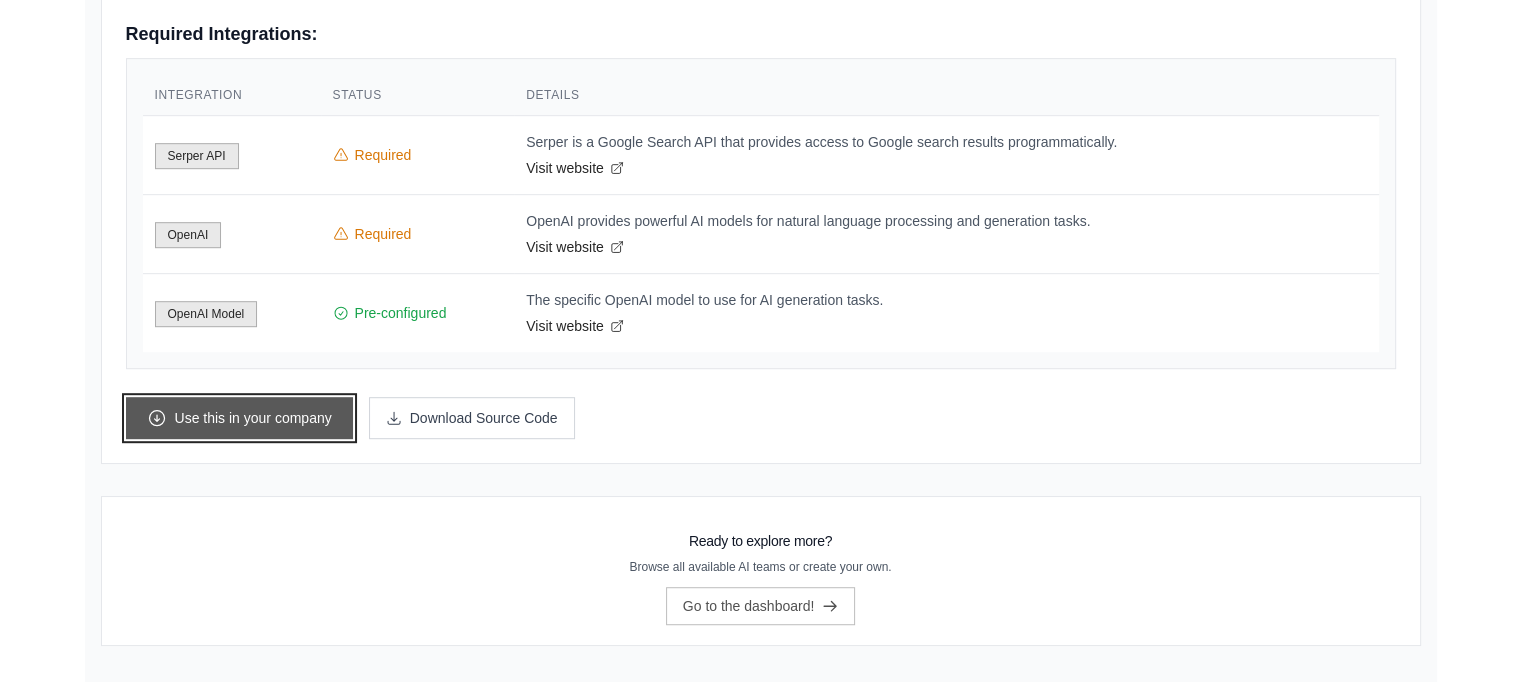 click on "Use this in your company" at bounding box center [239, 418] 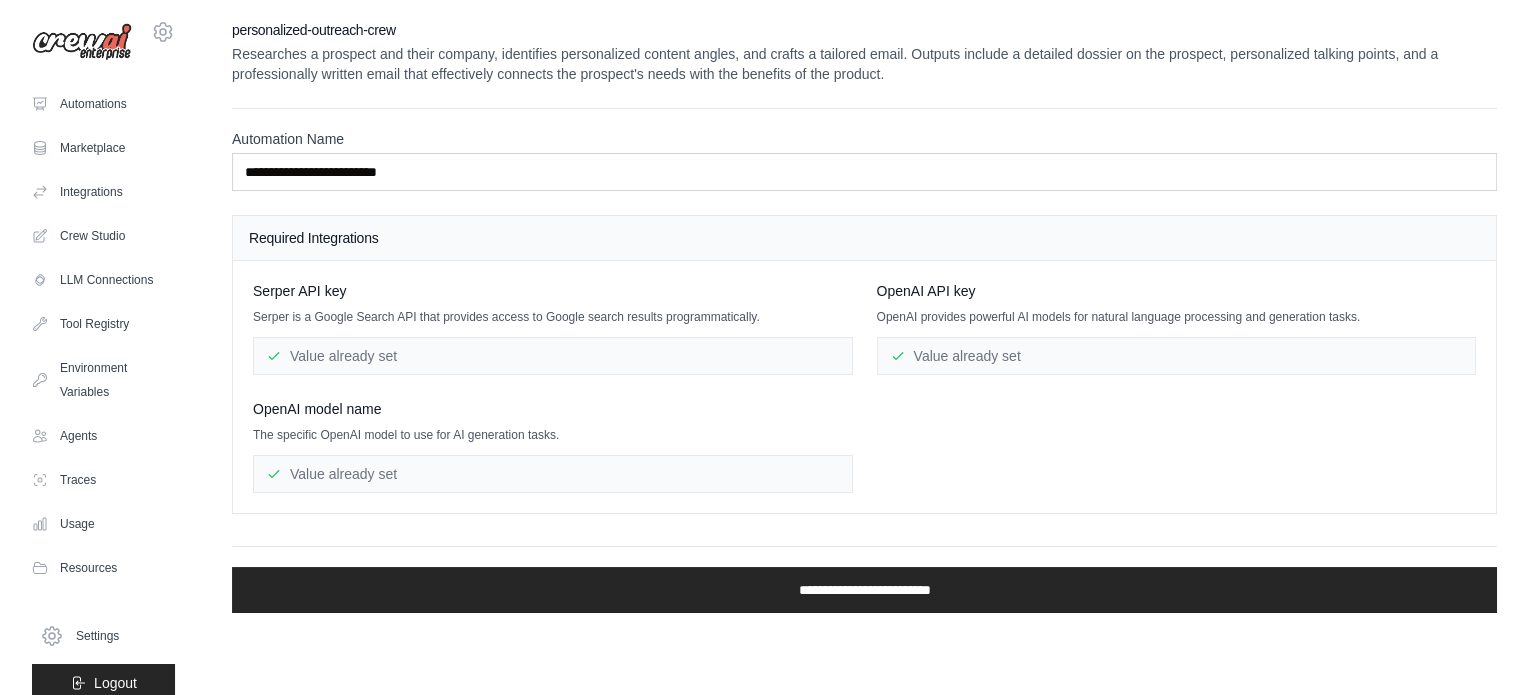 scroll, scrollTop: 0, scrollLeft: 0, axis: both 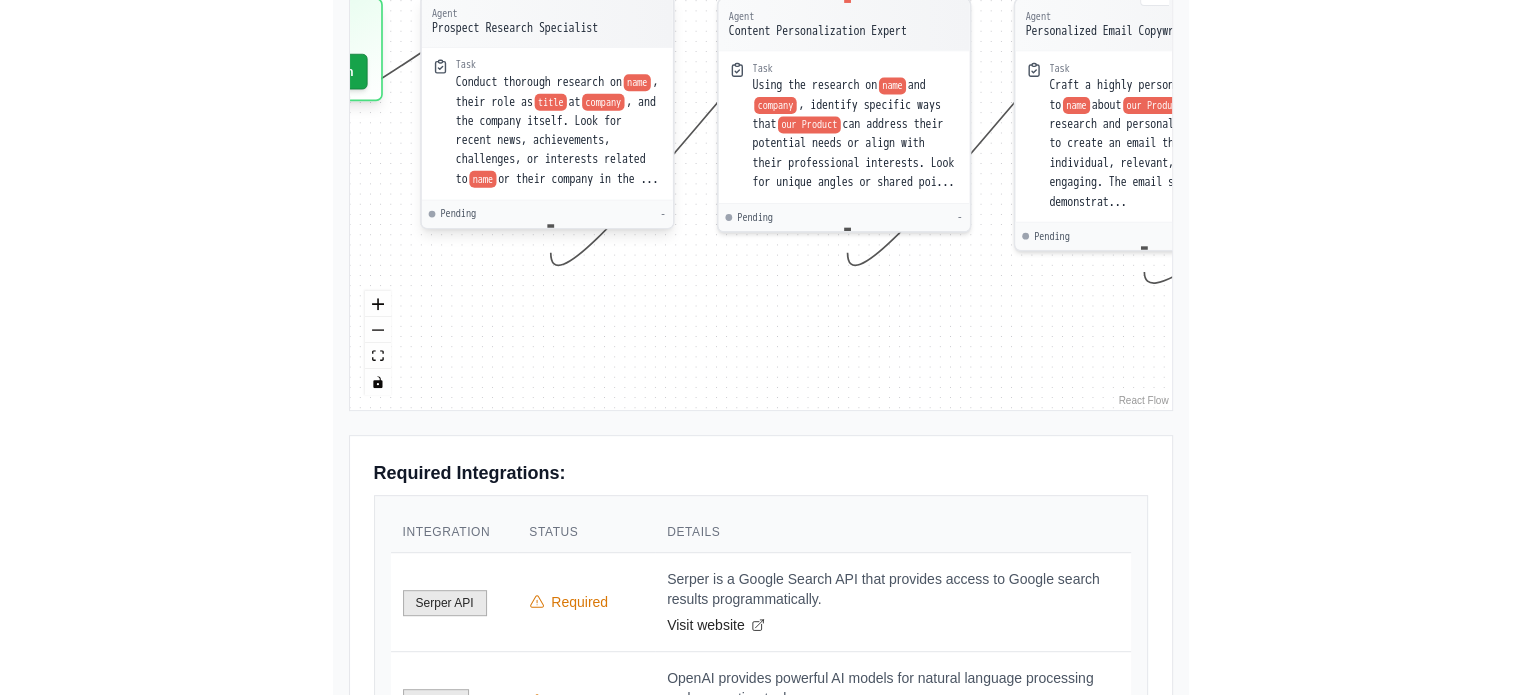 click on "Conduct thorough research on  name , their role as  title  at  company , and the company itself. Look for recent news, achievements, challenges, or interests related to  name  or their company in the ..." at bounding box center [558, 131] 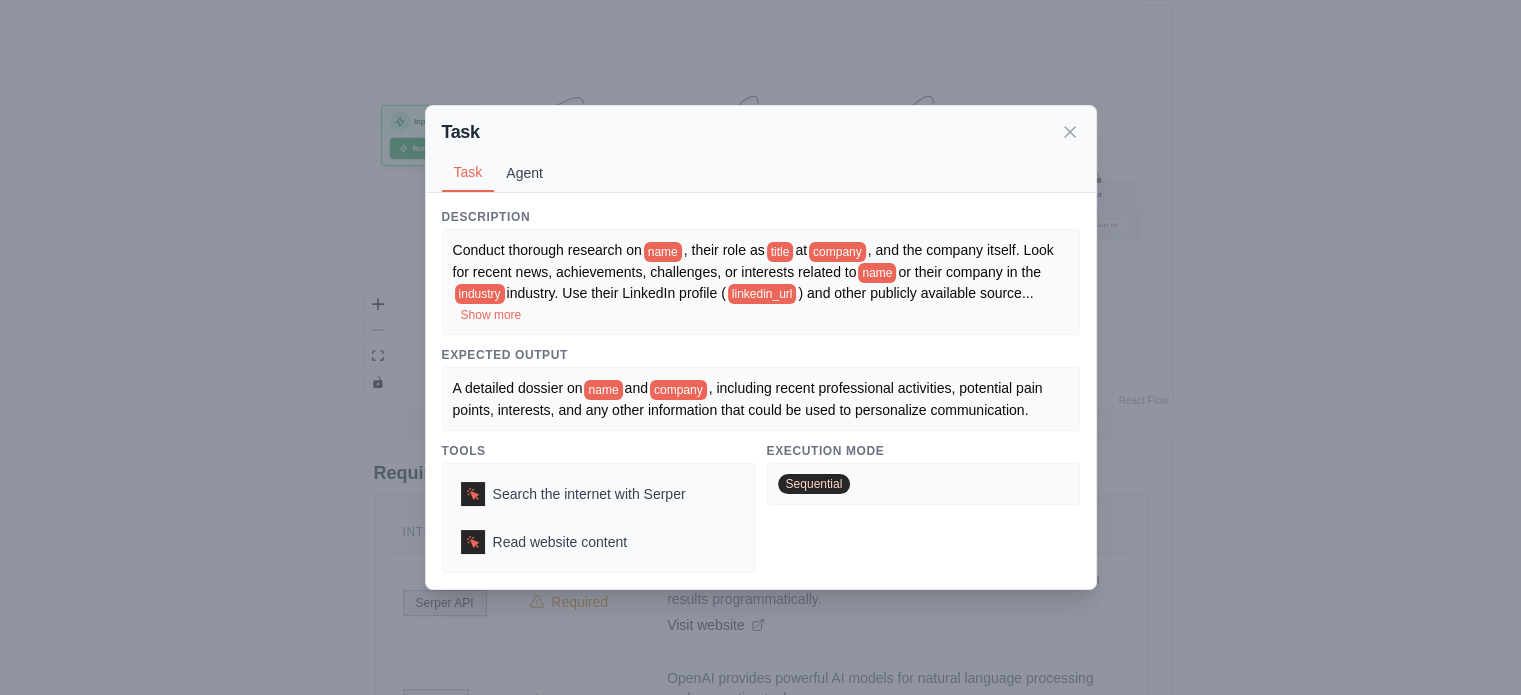 click on "Agent" at bounding box center (524, 173) 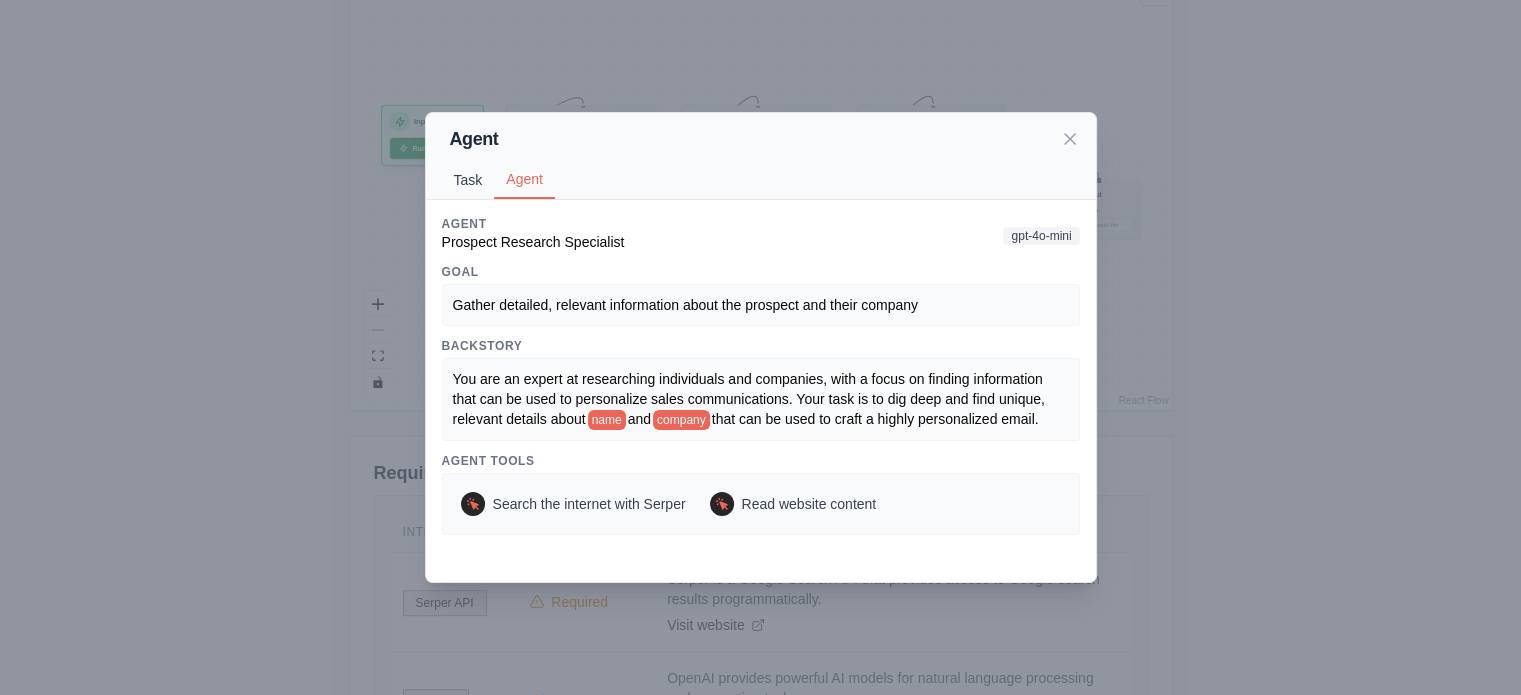 click on "Task" at bounding box center (468, 180) 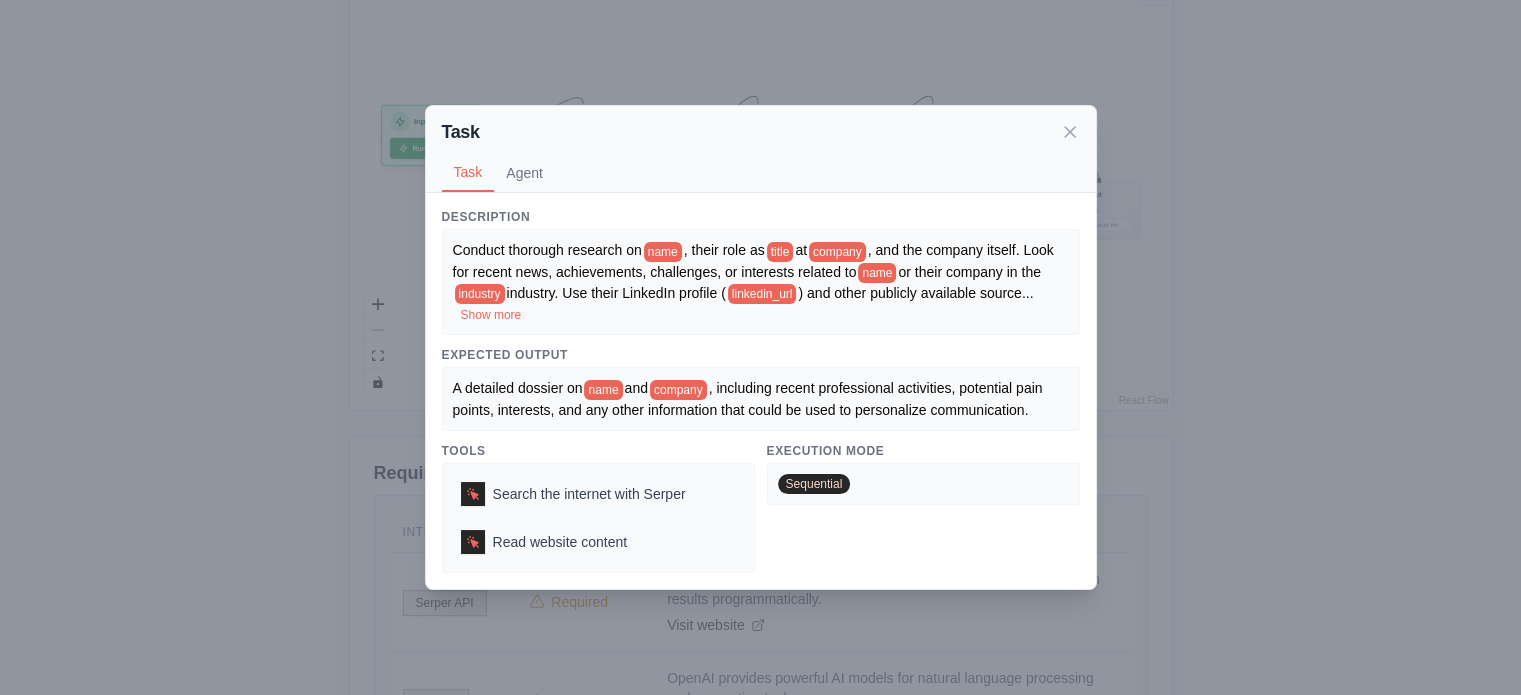 click on "Task Task Agent Description Conduct thorough research on  name , their role as  title  at  company , and the company itself. Look for recent news, achievements, challenges, or interests related to  name  or their company in the  industry  industry. Use their LinkedIn profile ( linkedin_url ) and other publicly available source ... Show more Expected Output A detailed dossier on  name  and  company , including recent professional activities, potential pain points, interests, and any other information that could be used to personalize communication.
Tools Search the internet with Serper Read website content Execution Mode Sequential Agent Prospect Research Specialist gpt-4o-mini Goal Gather detailed, relevant information about the prospect and their company Backstory You are an expert at researching individuals and companies, with a focus on finding information that can be used to personalize sales communications. Your task is to dig deep and find unique, relevant details about  name  and  company Agent Tools" at bounding box center (760, 347) 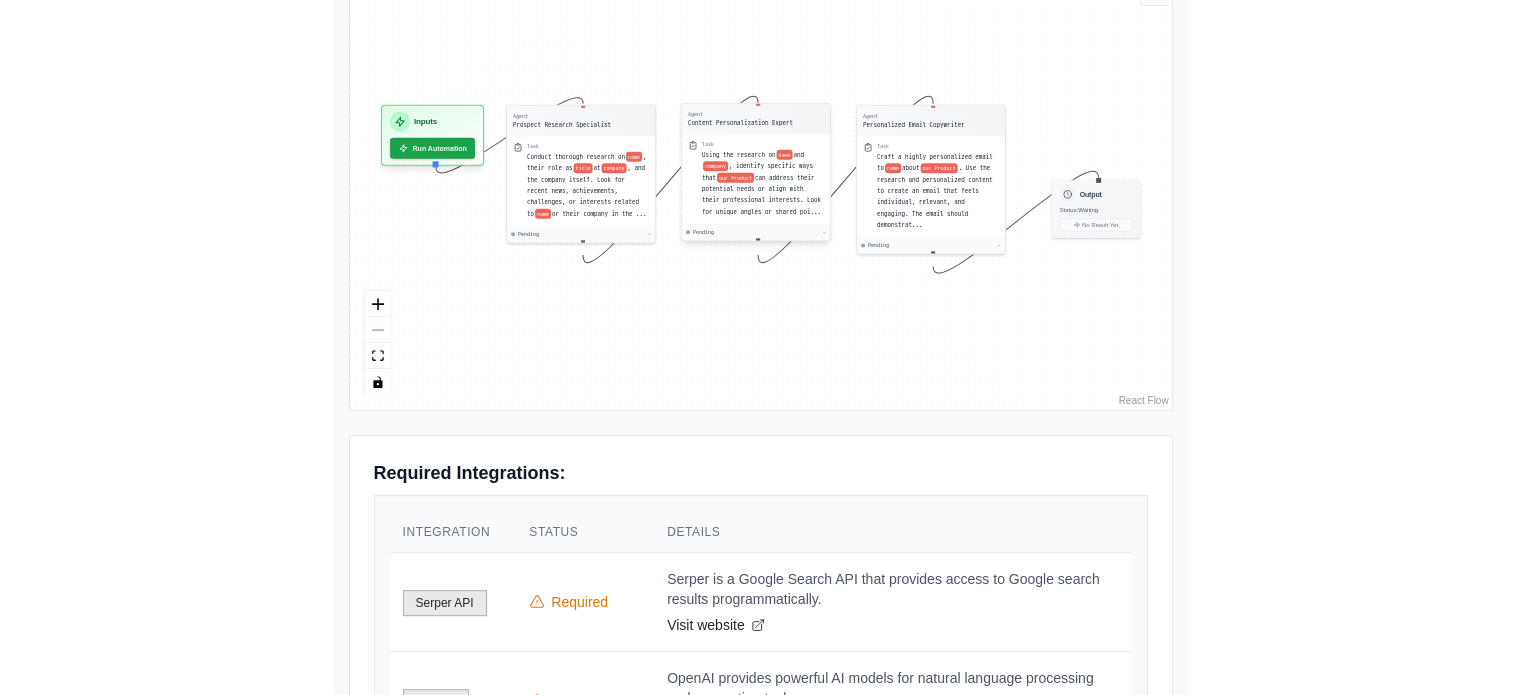 click on "Task Using the research on [NAME] and [COMPANY], identify specific ways that [OUR_PRODUCT] can address their potential needs or align with their professional interests. Look for unique angles or shared poi..." at bounding box center (756, 178) 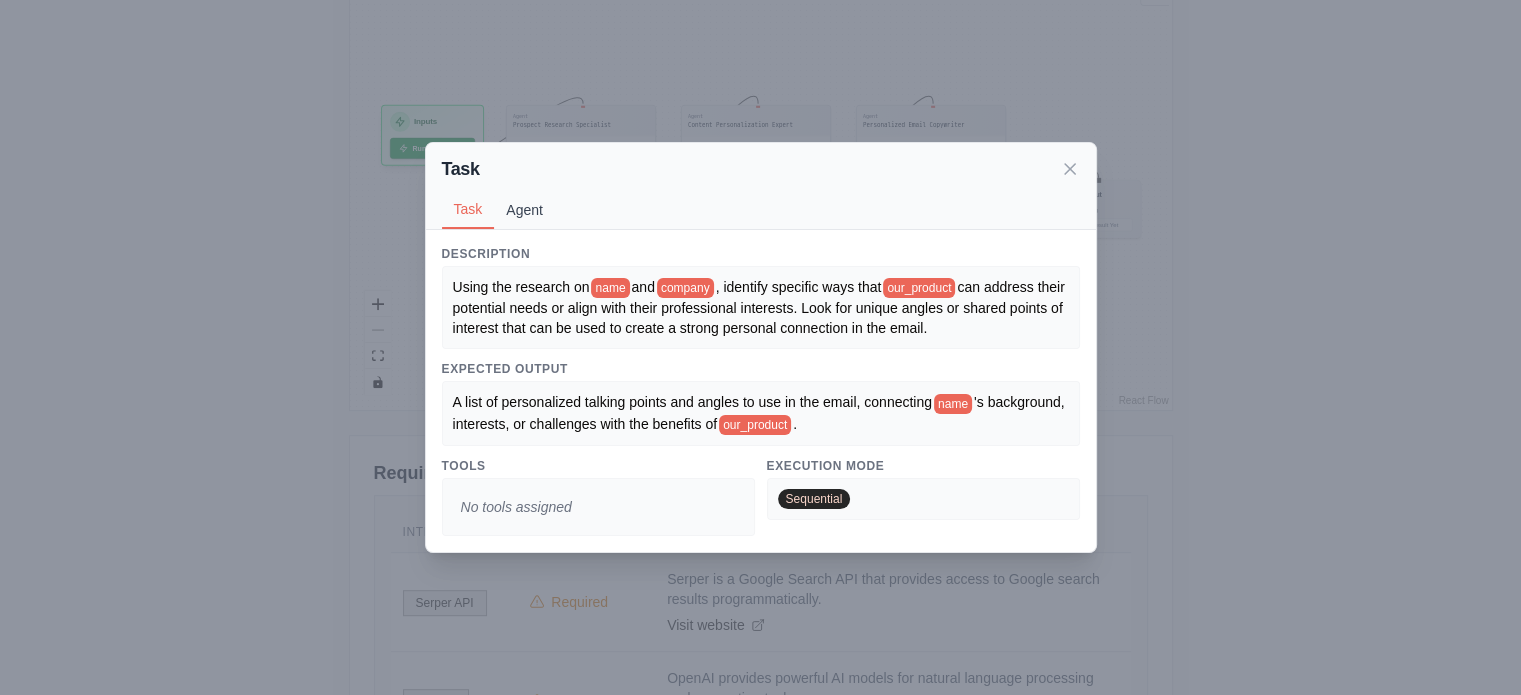 click on "Agent" at bounding box center [524, 210] 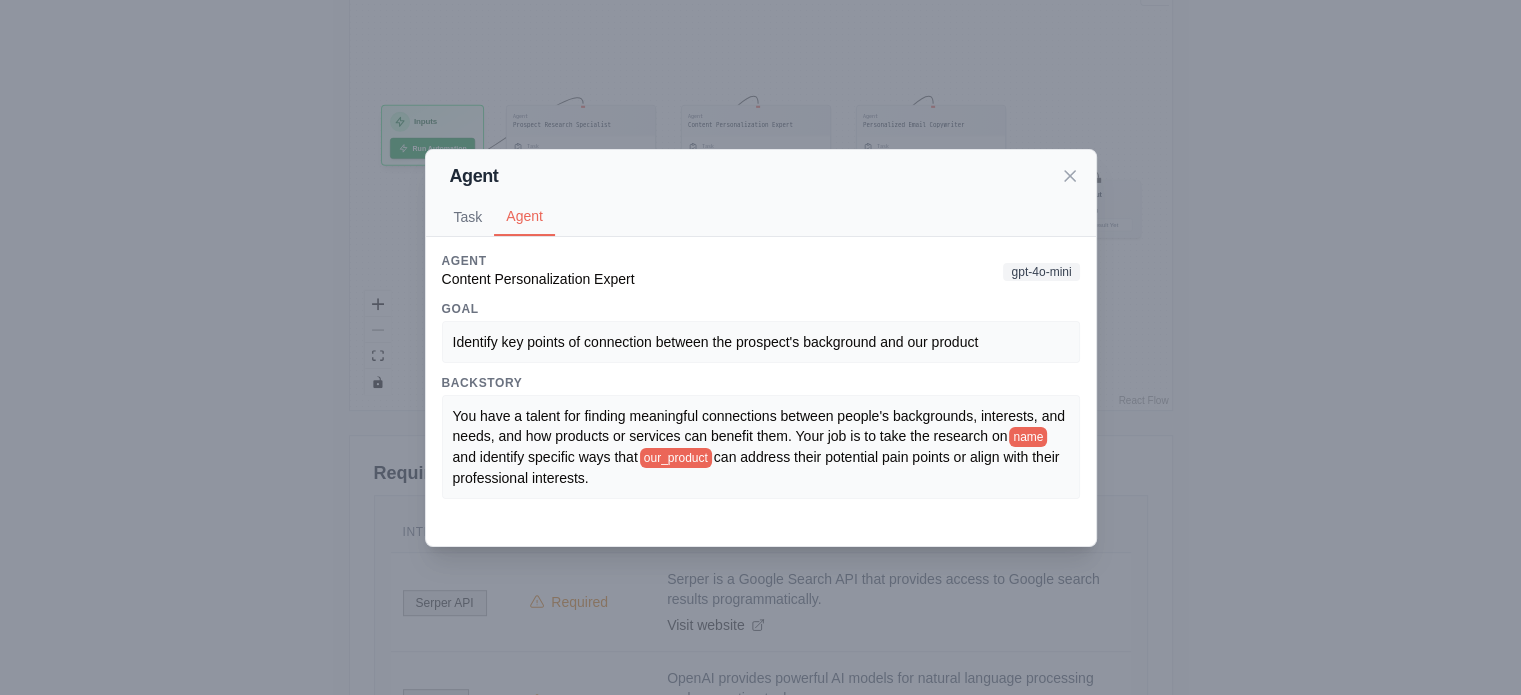 click on "Agent Task Agent Description Using the research on  [NAME] [LAST]  and  codesy consulting , identify specific ways that  connectdevs  can address their potential needs or align with their professional interests. Look for unique angles or shared points of interest that can be used to create a strong personal connection in the email.
Expected Output A list of personalized talking points and angles to use in the email, connecting  [NAME] [LAST] 's background, interests, or challenges with the benefits of  connectdevs .
Tools No tools assigned Execution Mode Sequential Agent Content Personalization Expert gpt-4o-mini Goal Identify key points of connection between the prospect's background and our product Backstory You have a talent for finding meaningful connections between people's backgrounds, interests, and needs, and how products or services can benefit them. Your job is to take the research on  [NAME] [LAST]  and identify specific ways that  connectdevs  can address their potential pain points or align with their professional interests." at bounding box center (760, 347) 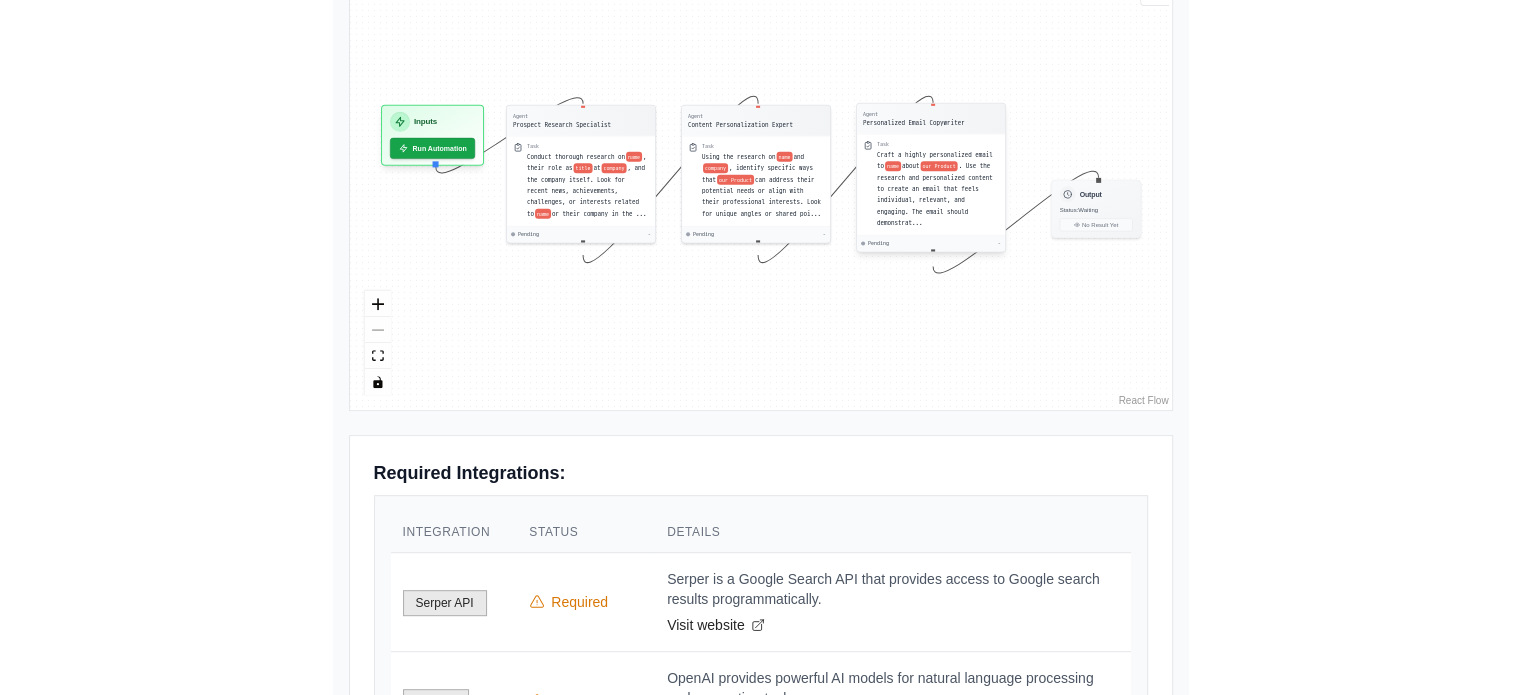 click on "Craft a highly personalized email to  name  about  our Product . Use the research and personalized content to create an email that feels individual, relevant, and engaging. The email should demonstrat..." at bounding box center [938, 189] 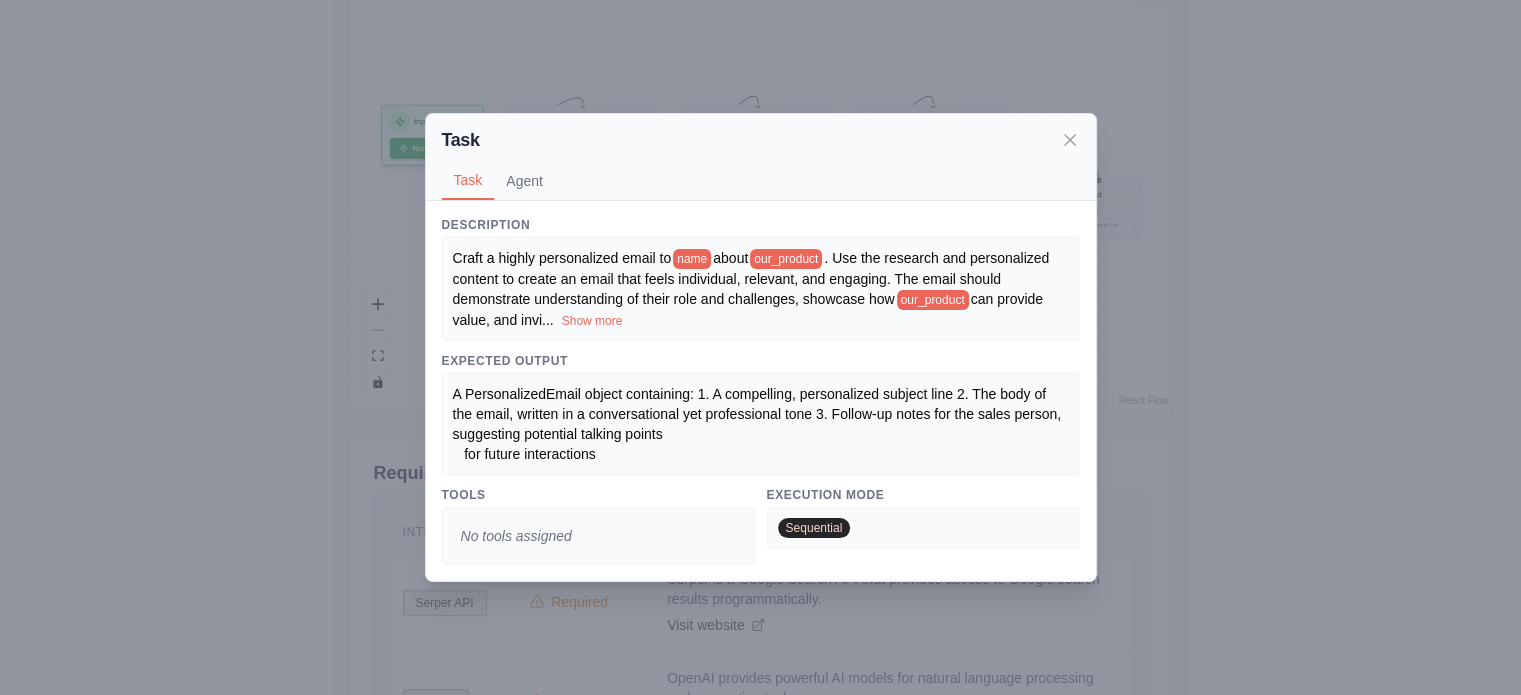 click on "Task Task Agent Description Craft a highly personalized email to  name  about  our_product . Use the research and personalized content to create an email that feels individual, relevant, and engaging. The email should demonstrate understanding of their role and challenges, showcase how  our_product  can provide value, and invi ... Show more Expected Output A PersonalizedEmail object containing: 1. A compelling, personalized subject line 2. The body of the email, written in a conversational yet professional tone 3. Follow-up notes for the sales person, suggesting potential talking points
for future interactions
Tools No tools assigned Execution Mode Sequential Agent Personalized Email Copywriter gpt-4o-mini Goal Craft a compelling, highly personalized email that resonates with the prospect Backstory You are a skilled copywriter with a knack for creating emails that feel personal, relevant, and engaging. Your task is to write an email to  name our_product" at bounding box center [760, 347] 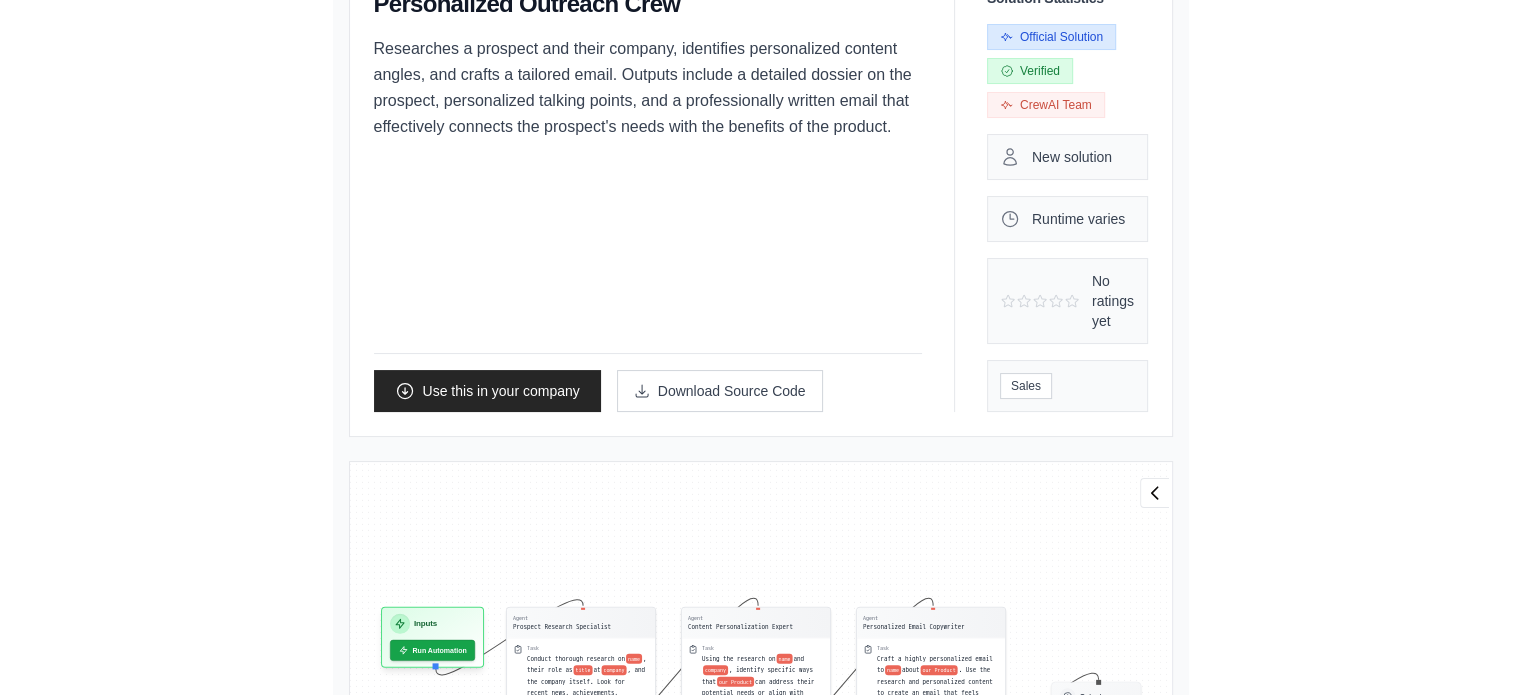 scroll, scrollTop: 0, scrollLeft: 0, axis: both 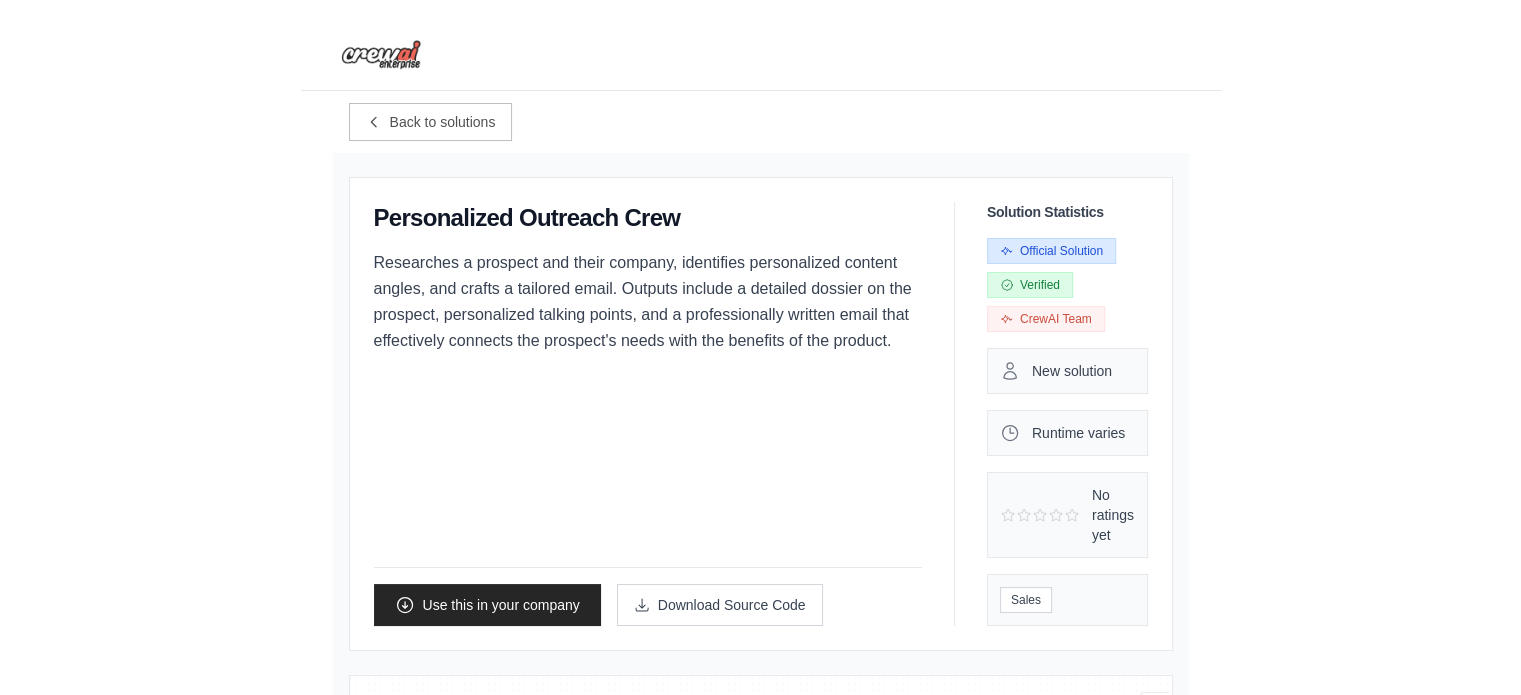 click on "Personalized Outreach Crew" at bounding box center [527, 218] 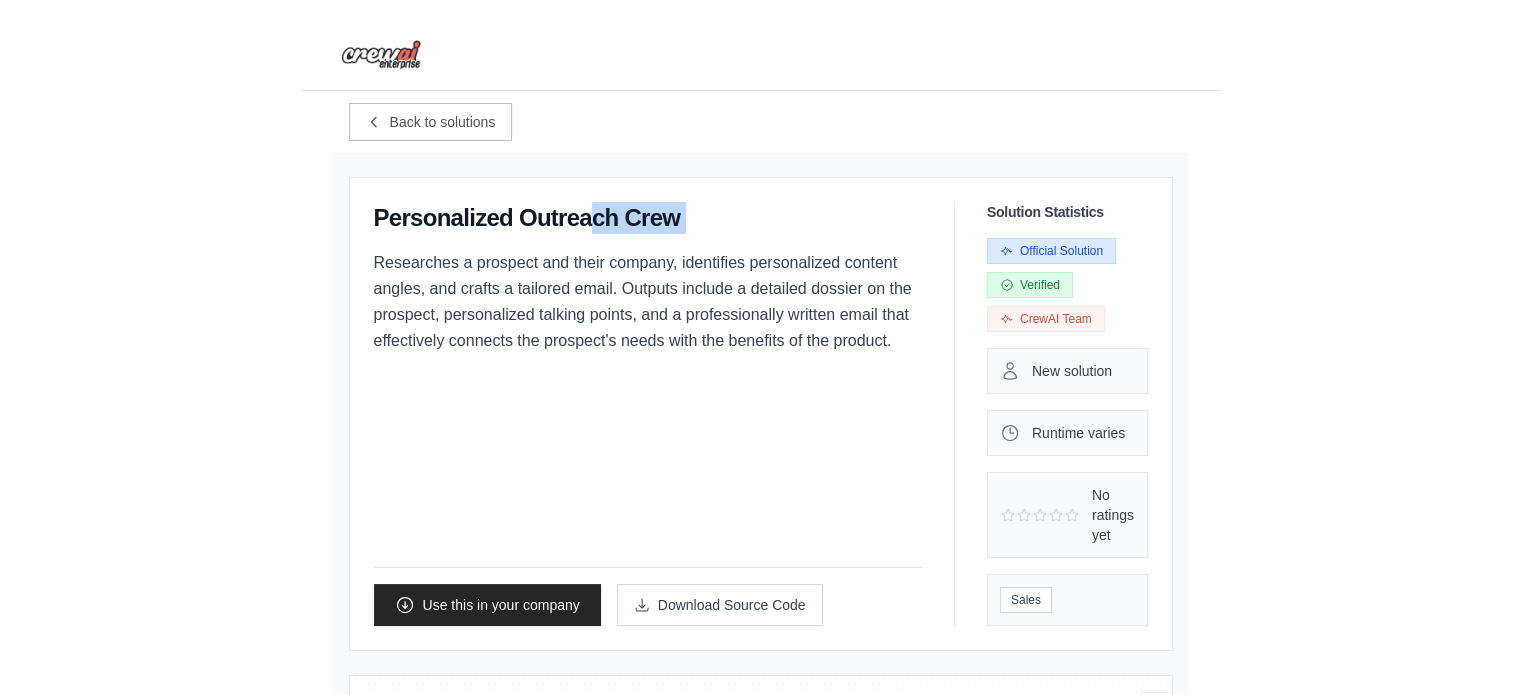 click on "Personalized Outreach Crew" at bounding box center [527, 218] 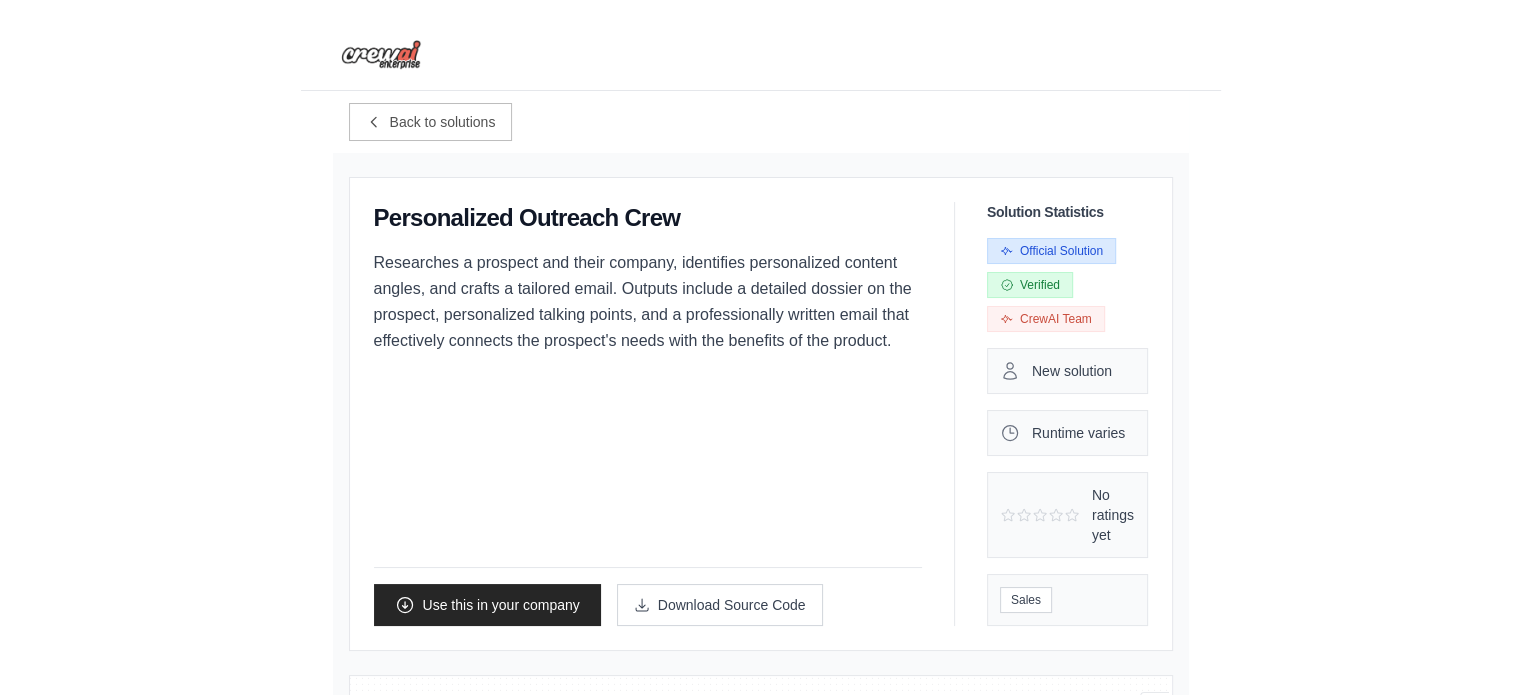 click on "Researches a prospect and their company, identifies personalized content angles, and crafts a tailored email. Outputs include a detailed dossier on the prospect, personalized talking points, and a professionally written email that effectively connects the prospect's needs with the benefits of the product." at bounding box center [648, 302] 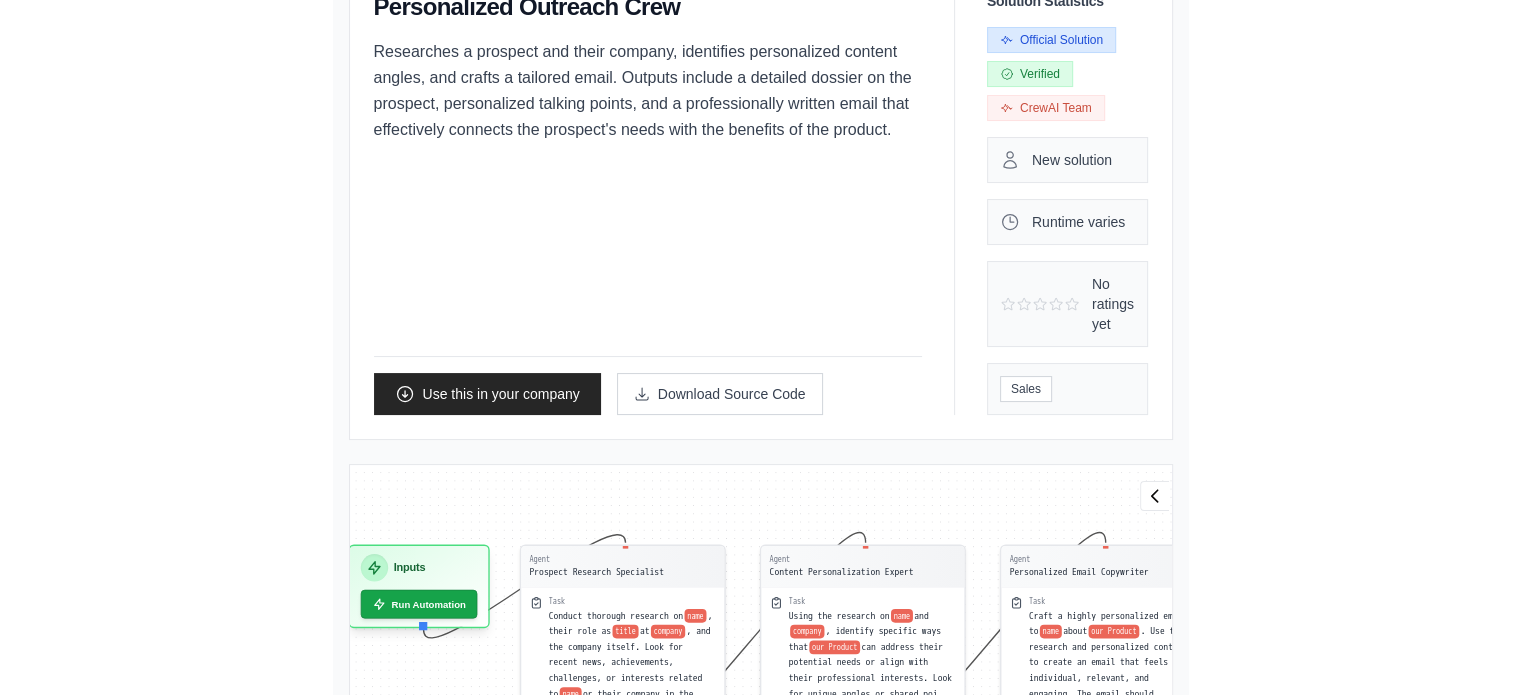 scroll, scrollTop: 0, scrollLeft: 0, axis: both 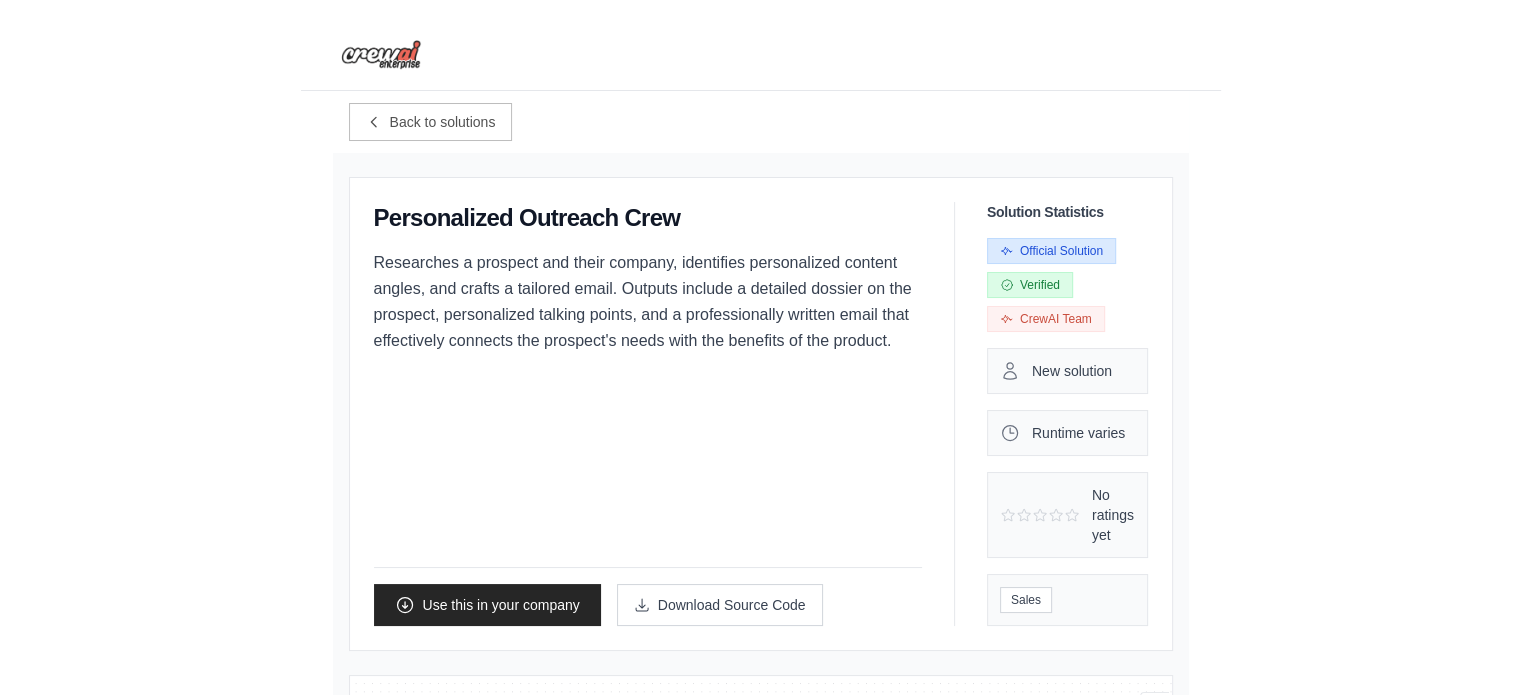 click on "Back to solutions
Personalized Outreach Crew
Researches a prospect and their company, identifies personalized content angles, and crafts a tailored email. Outputs include a detailed dossier on the prospect, personalized talking points, and a professionally written email that effectively connects the prospect's needs with the benefits of the product.
Use this in your company
-" at bounding box center [761, 940] 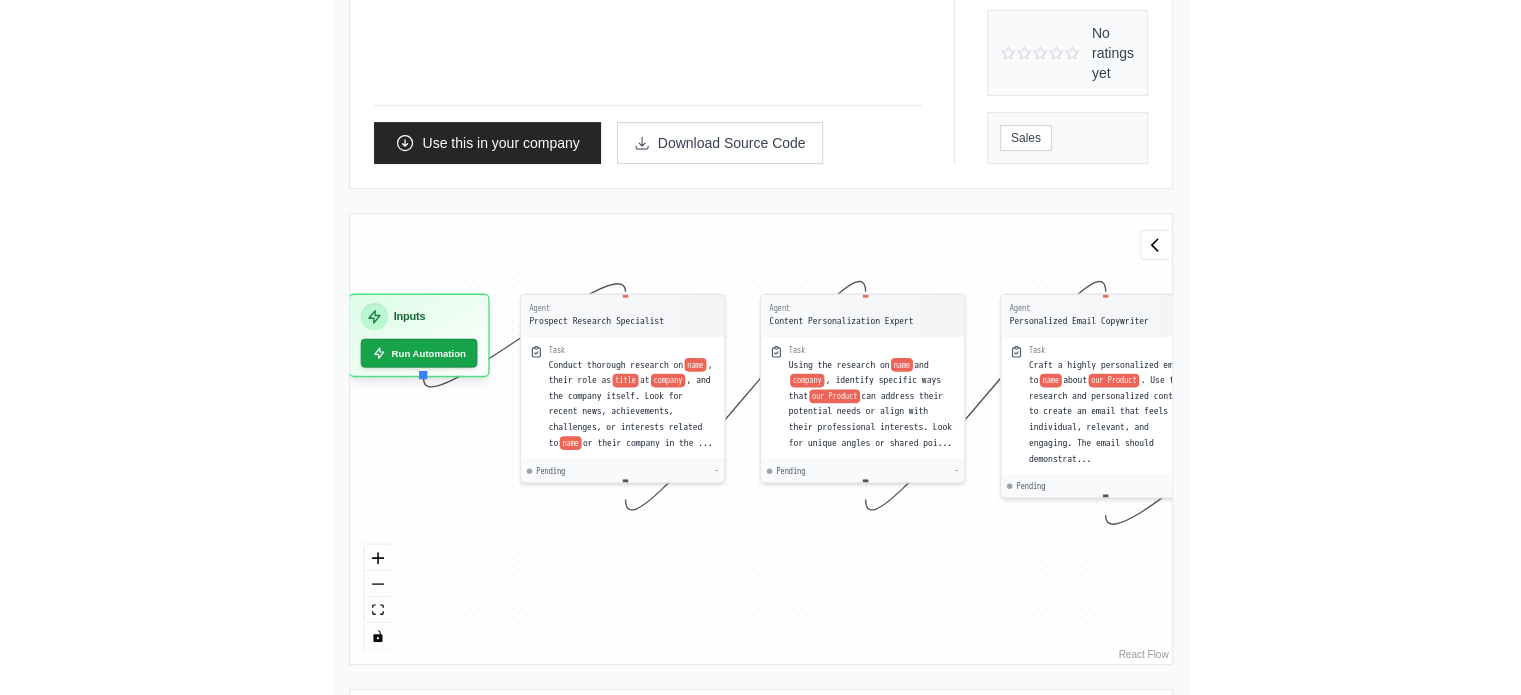 scroll, scrollTop: 447, scrollLeft: 0, axis: vertical 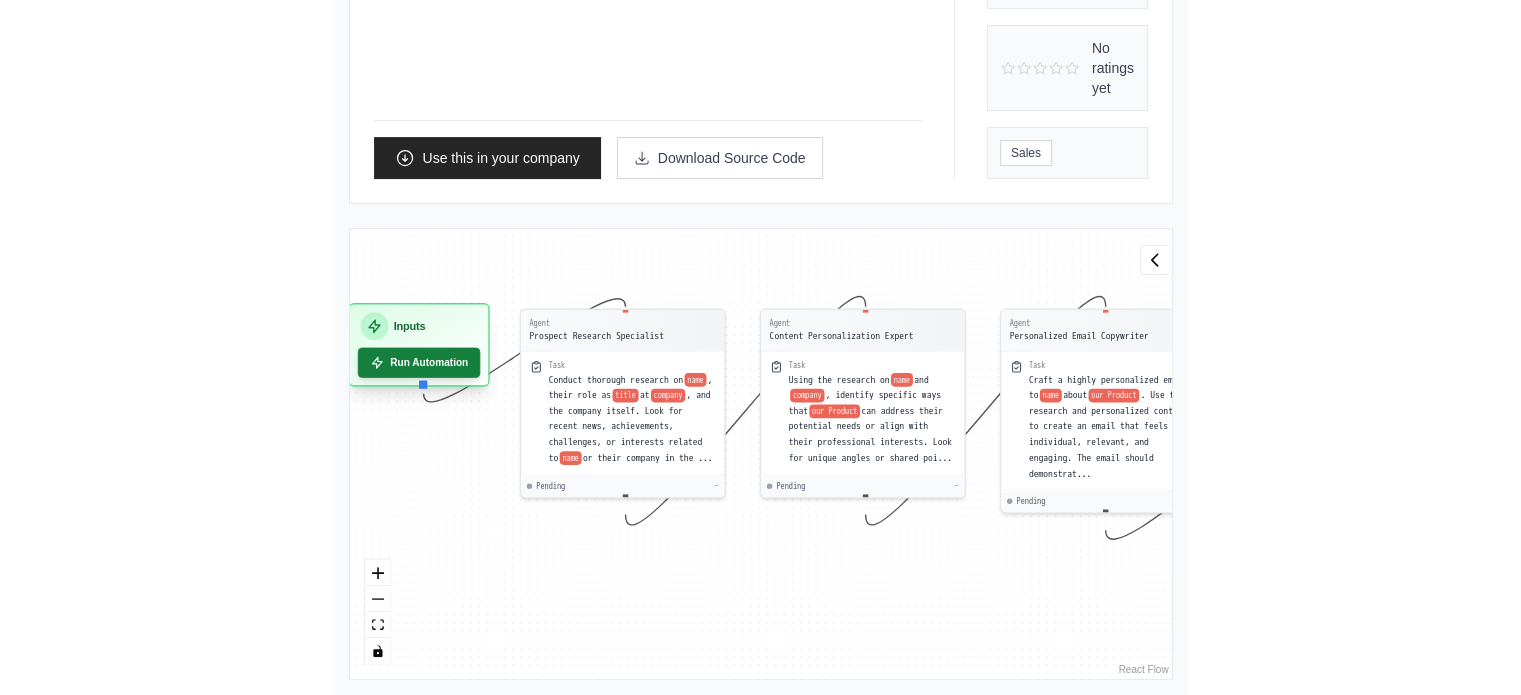 click on "Run Automation" at bounding box center [418, 363] 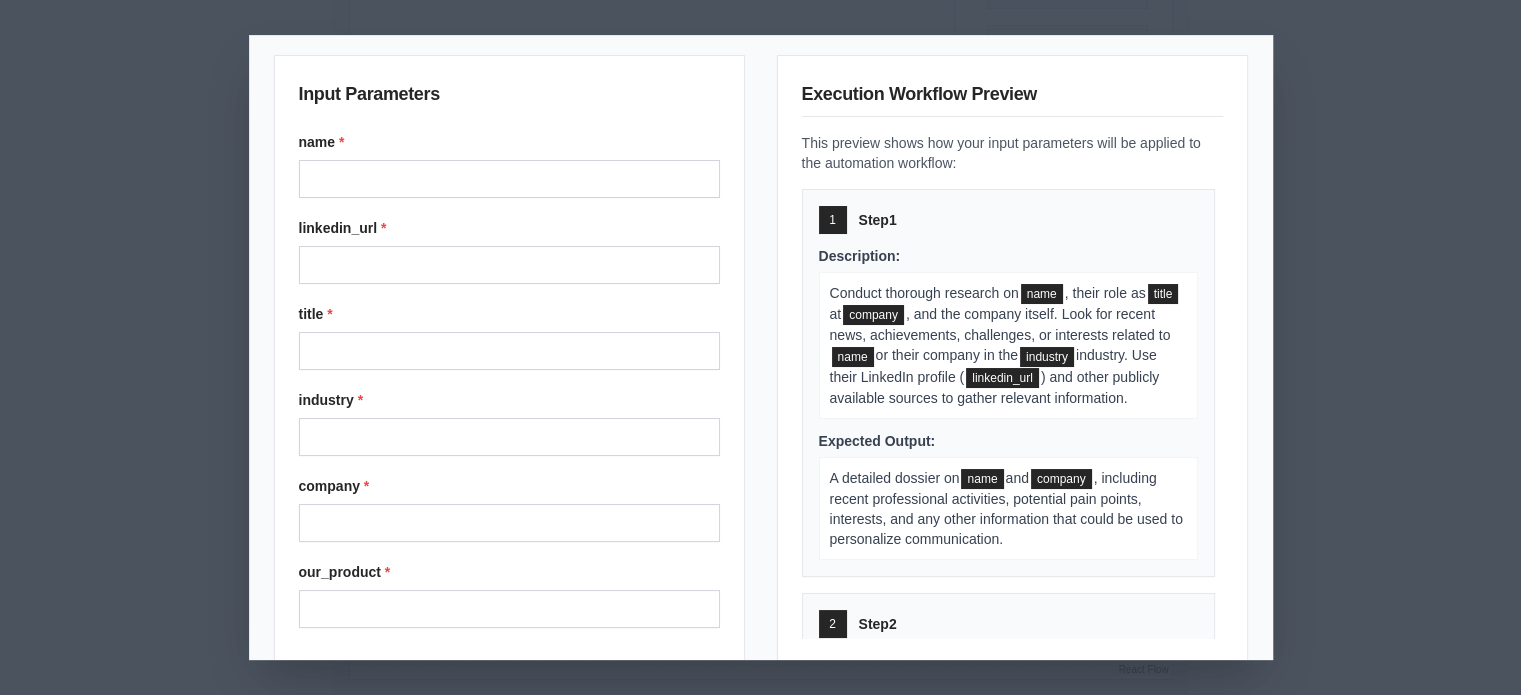 scroll, scrollTop: 4, scrollLeft: 0, axis: vertical 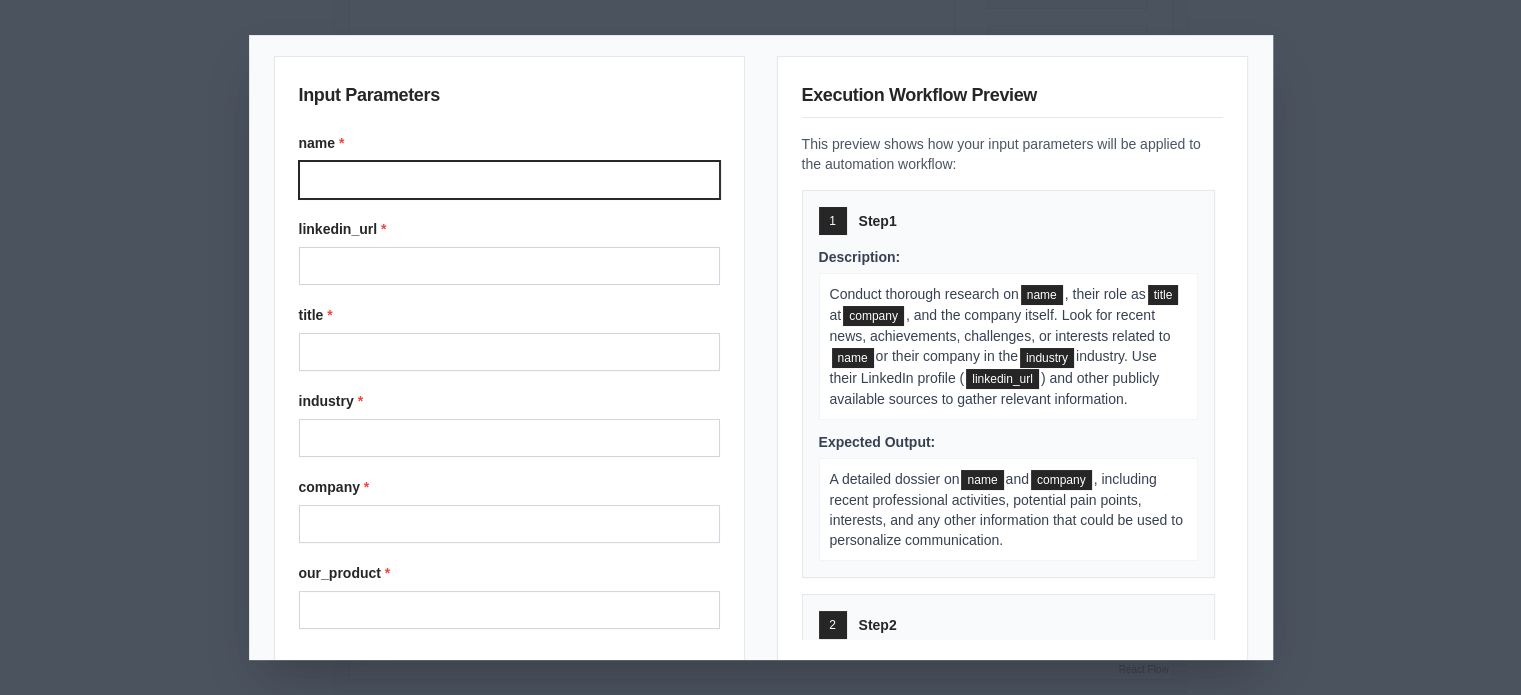click on "name   *" at bounding box center (509, 180) 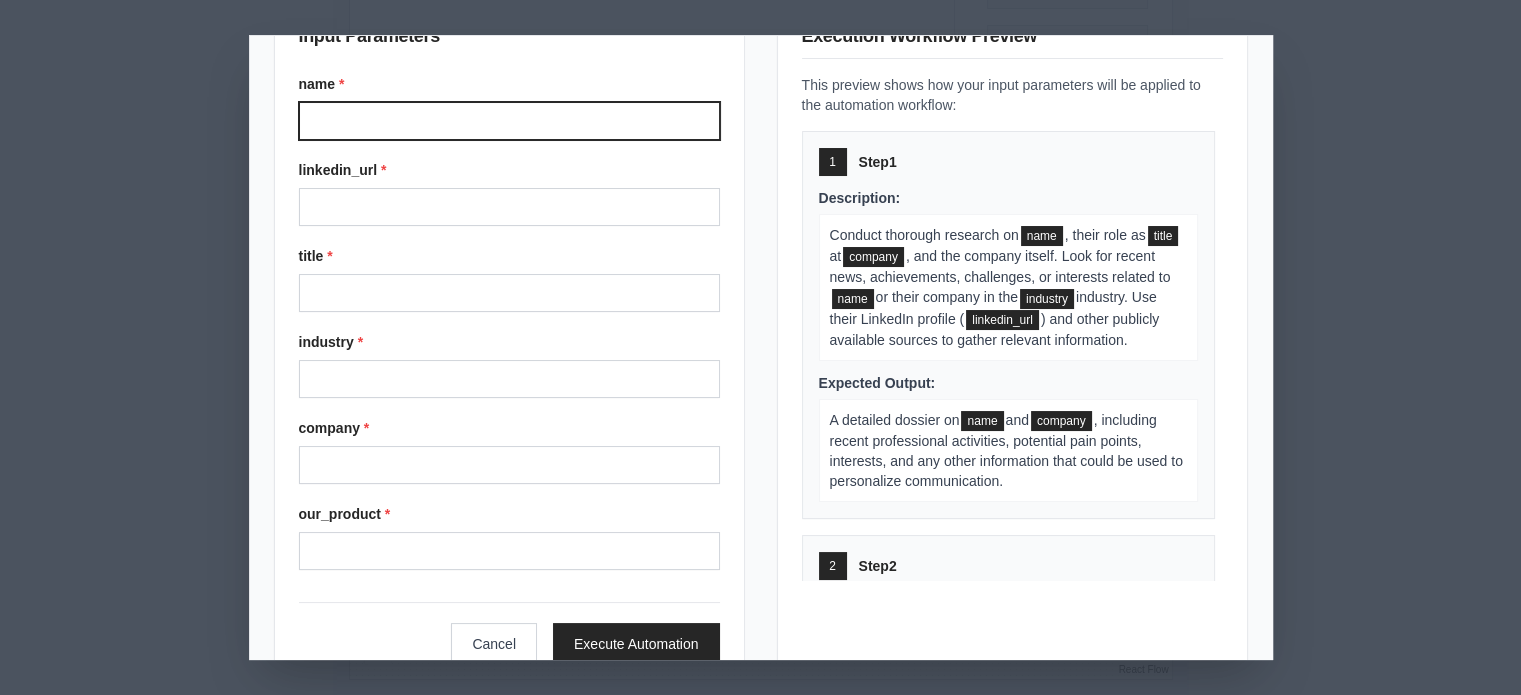 scroll, scrollTop: 0, scrollLeft: 0, axis: both 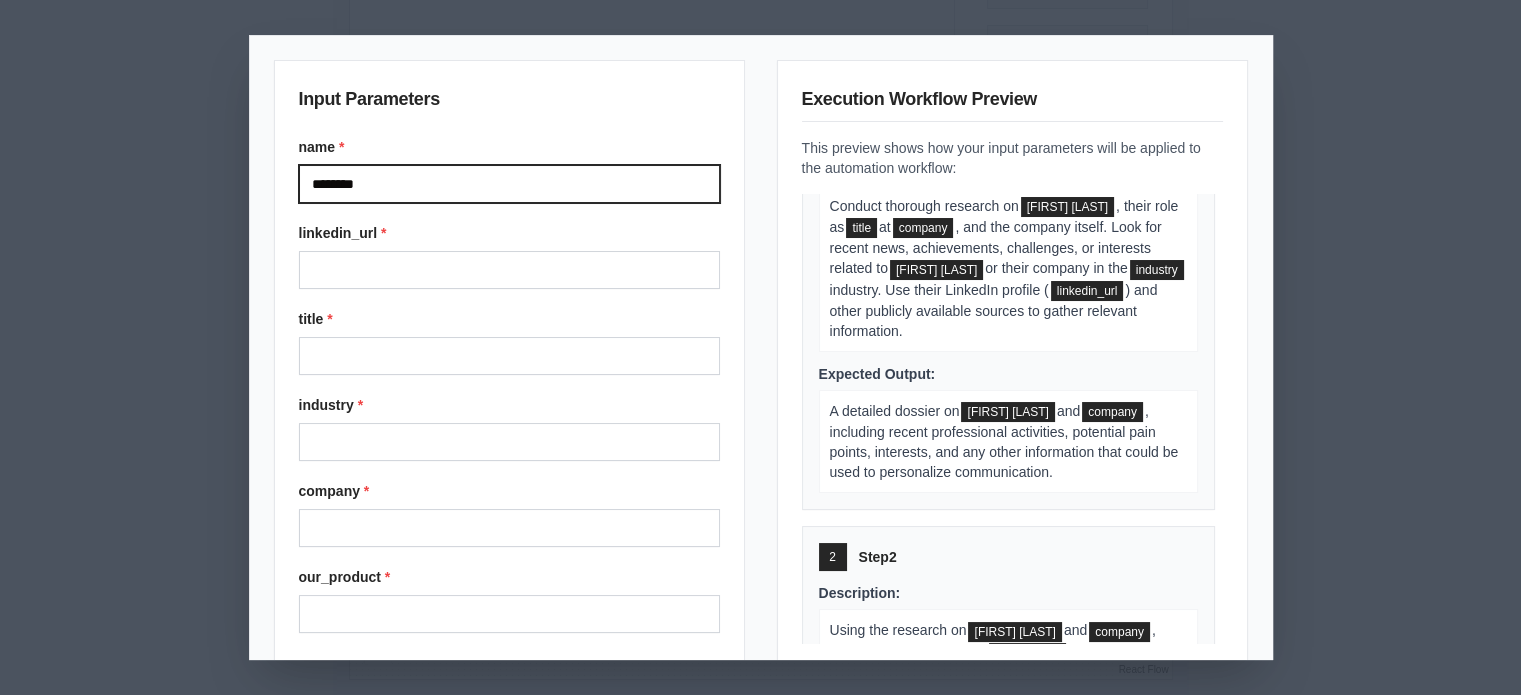 type on "********" 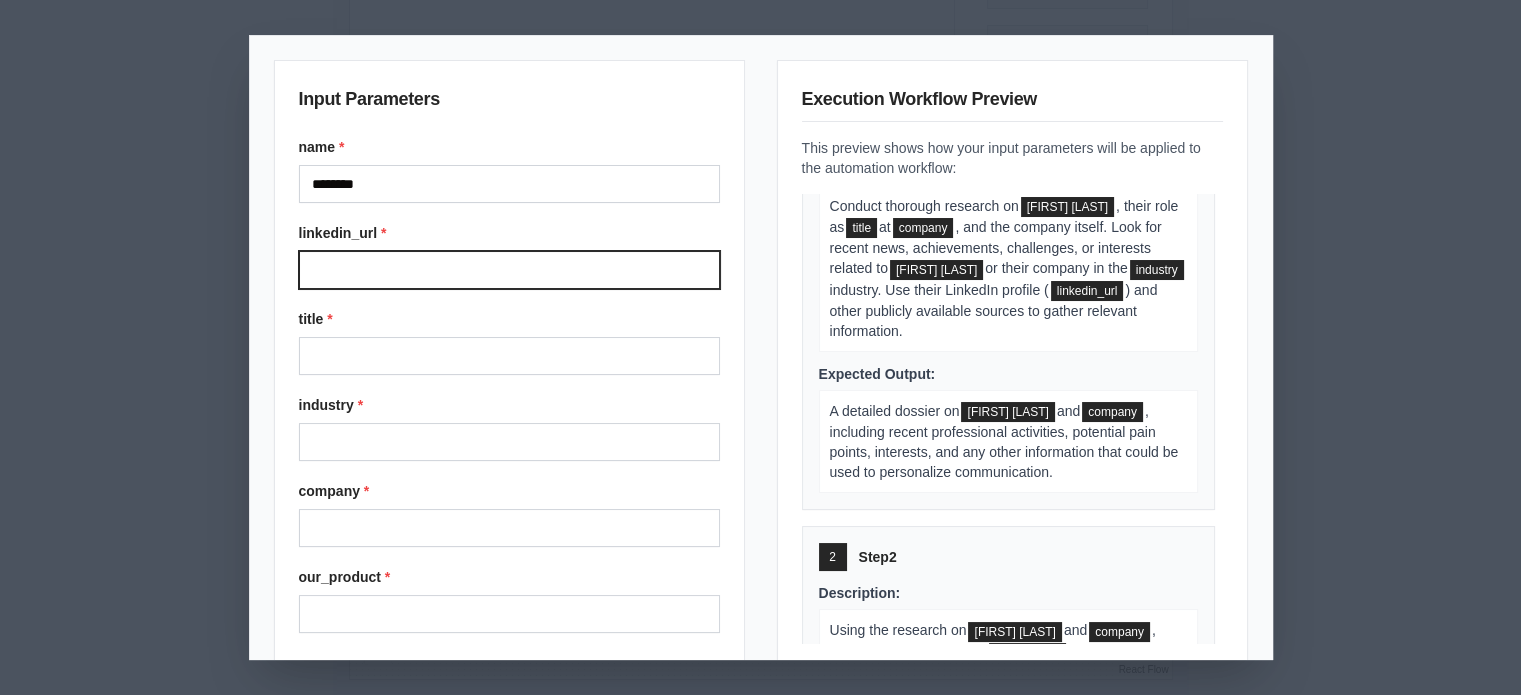 paste on "**********" 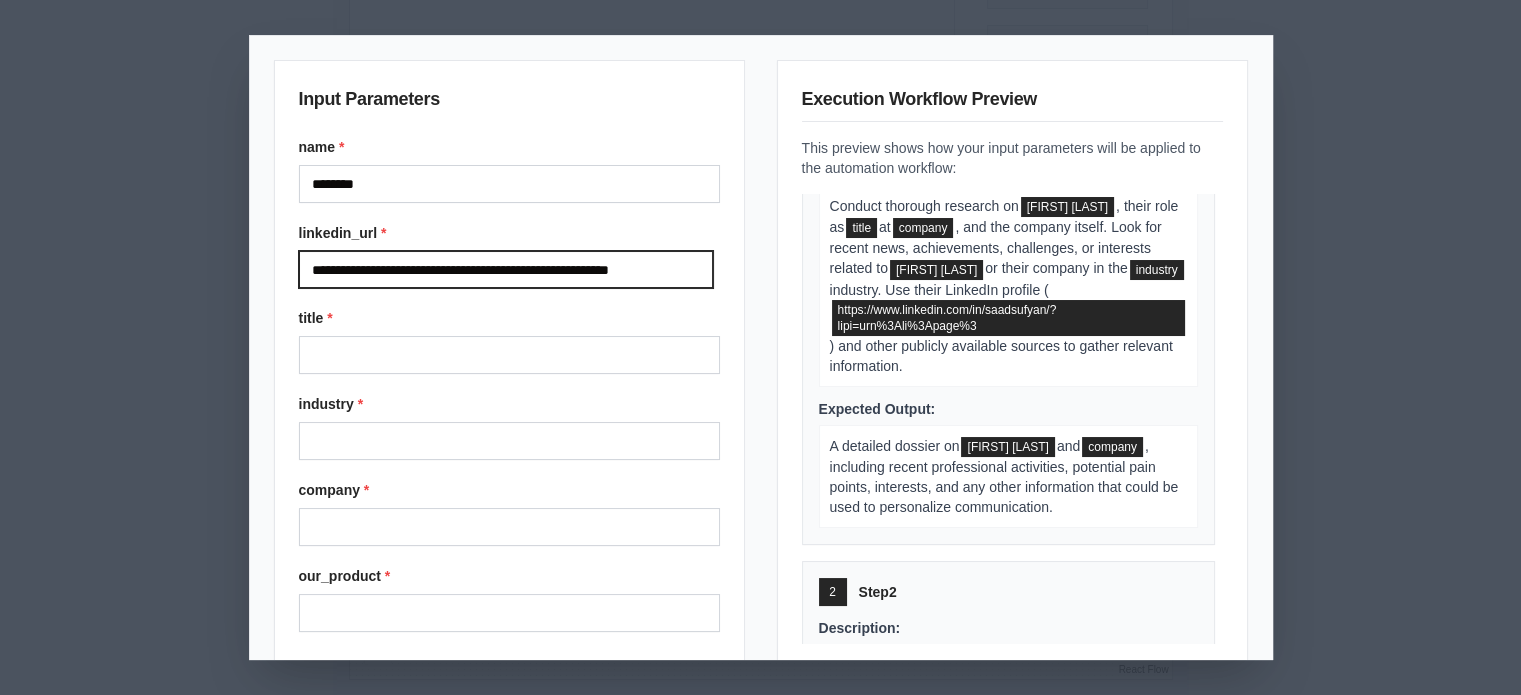 scroll, scrollTop: 0, scrollLeft: 0, axis: both 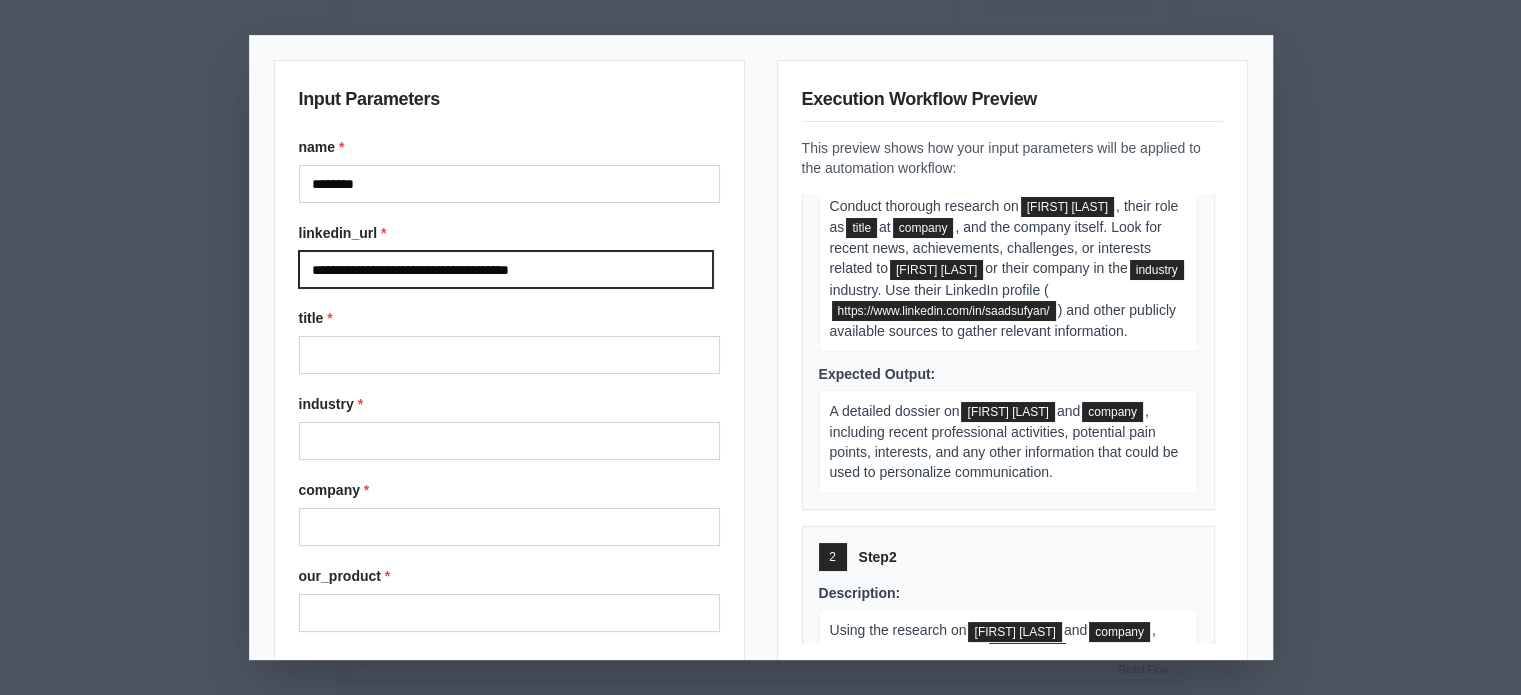 type on "**********" 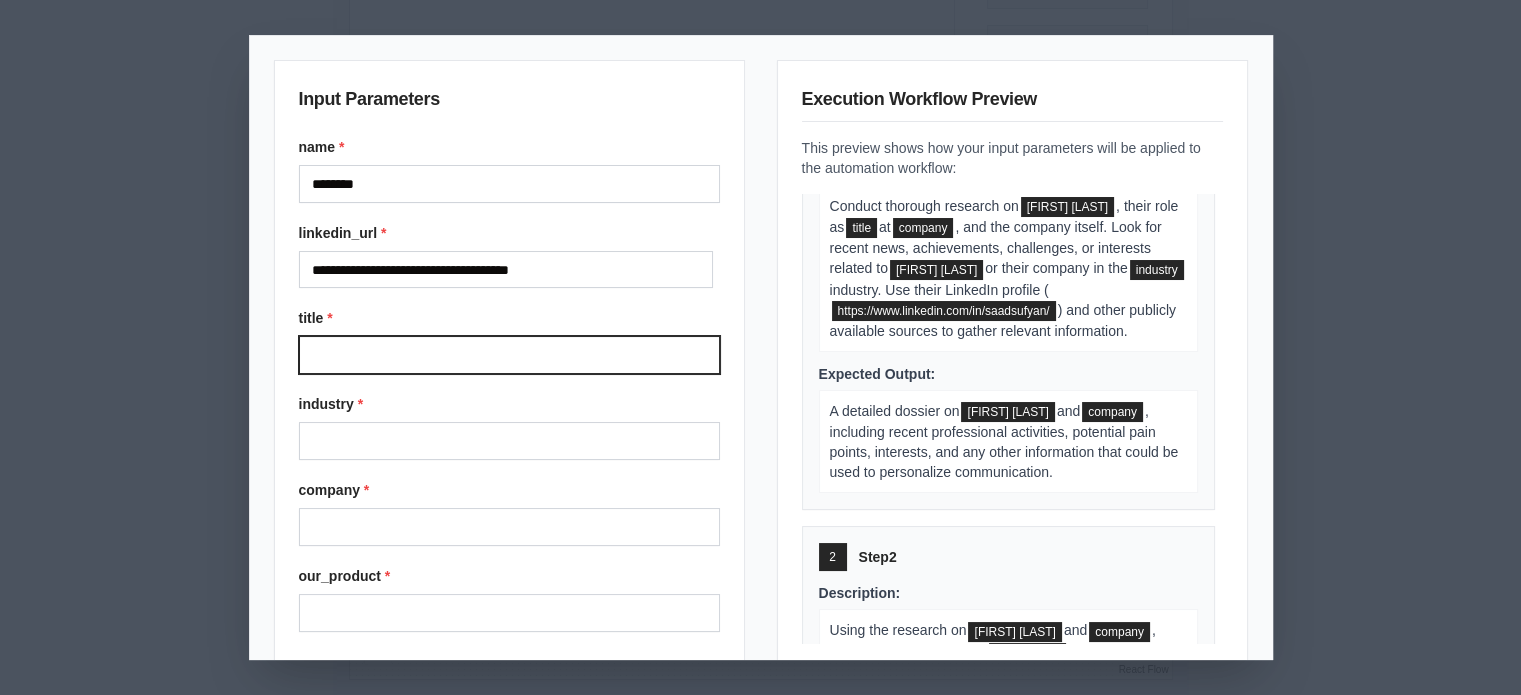 click on "title   *" at bounding box center [509, 355] 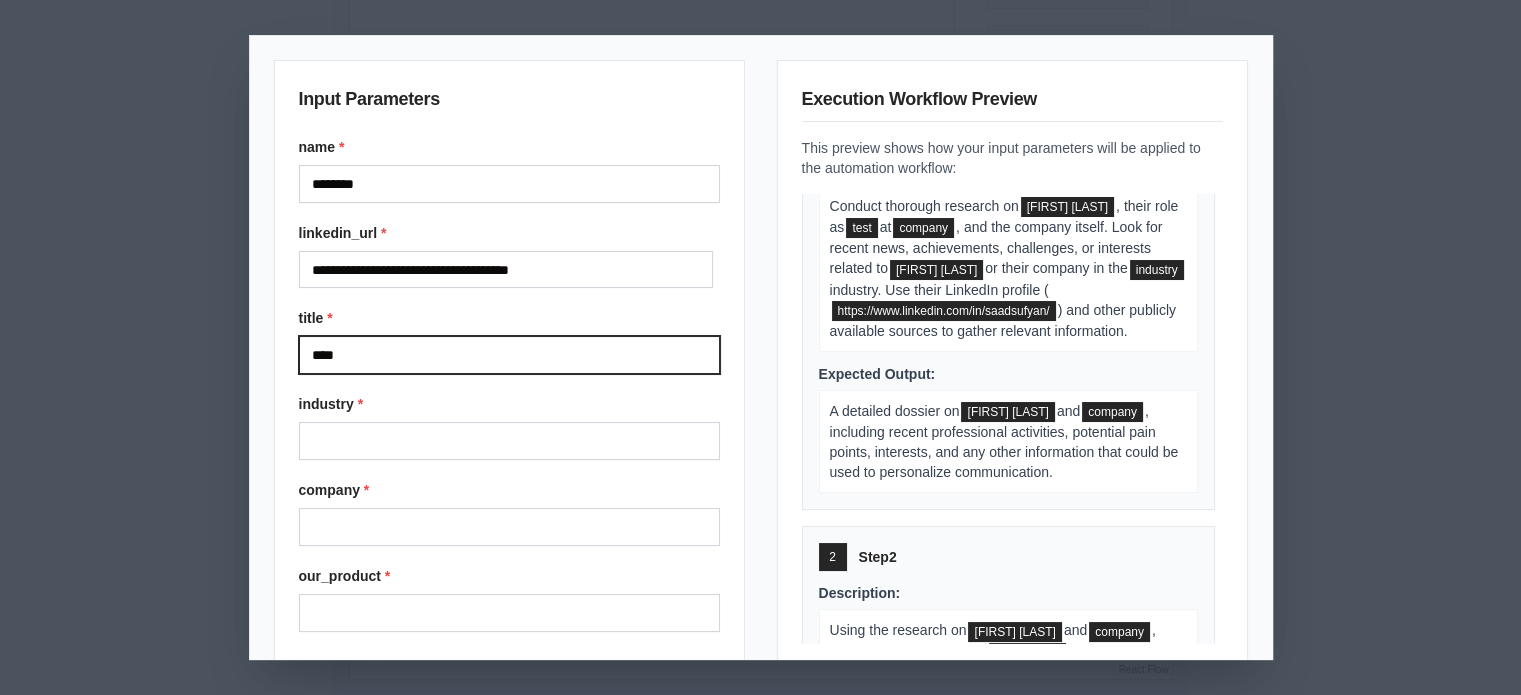 type on "****" 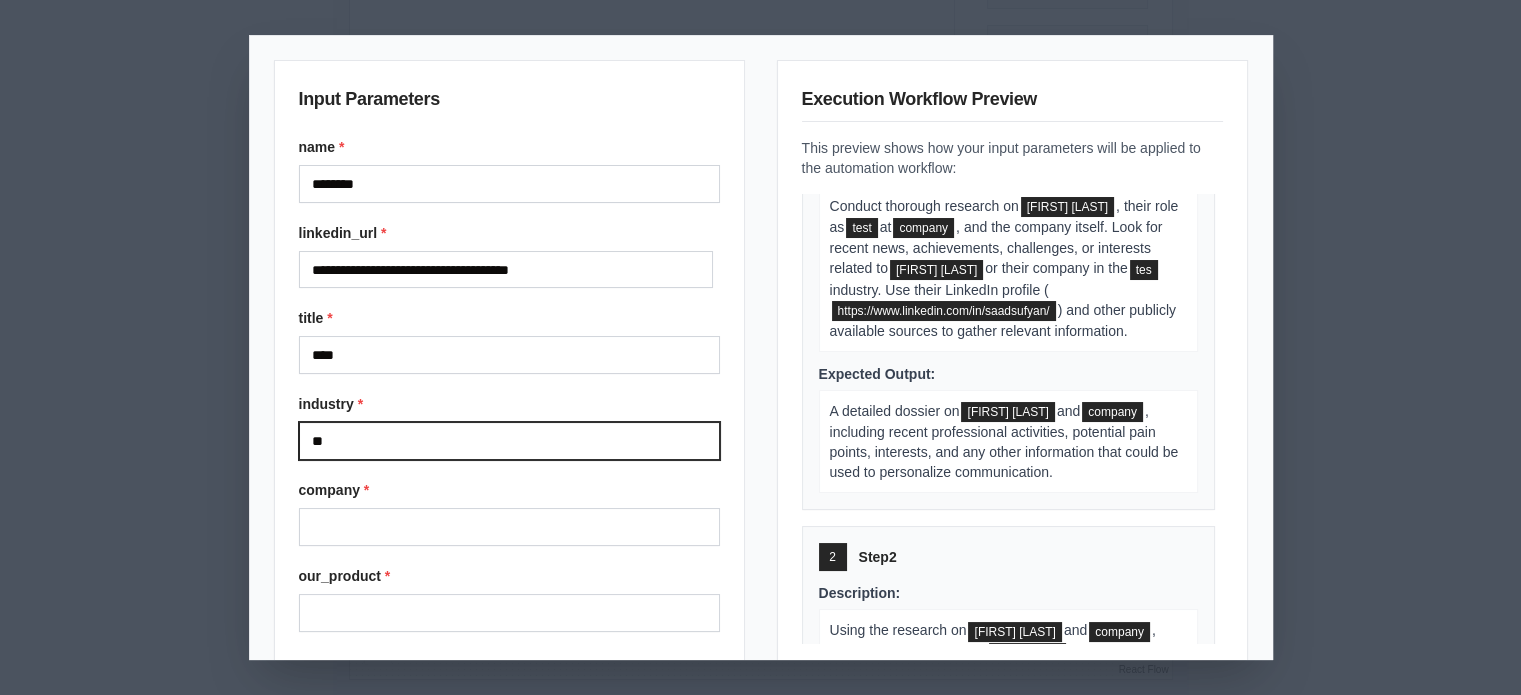 type on "*" 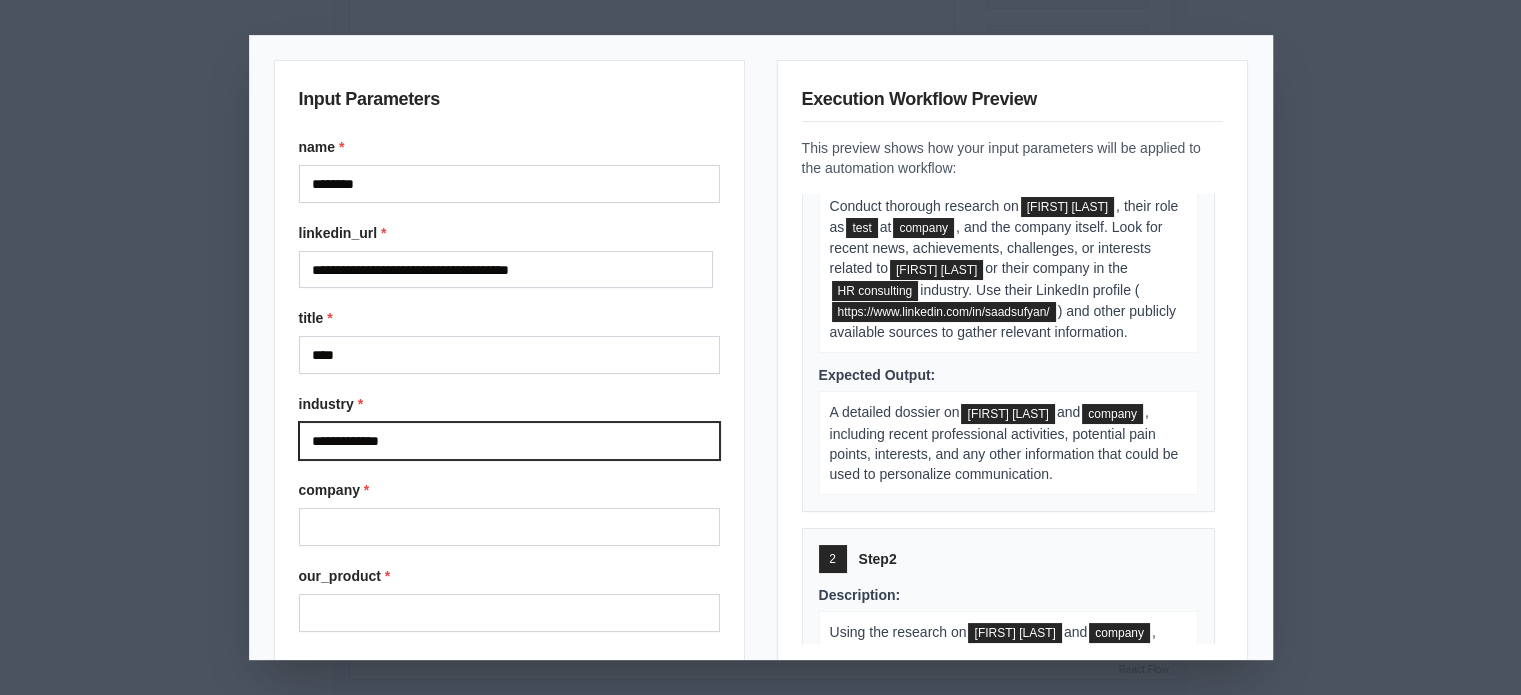 type on "**********" 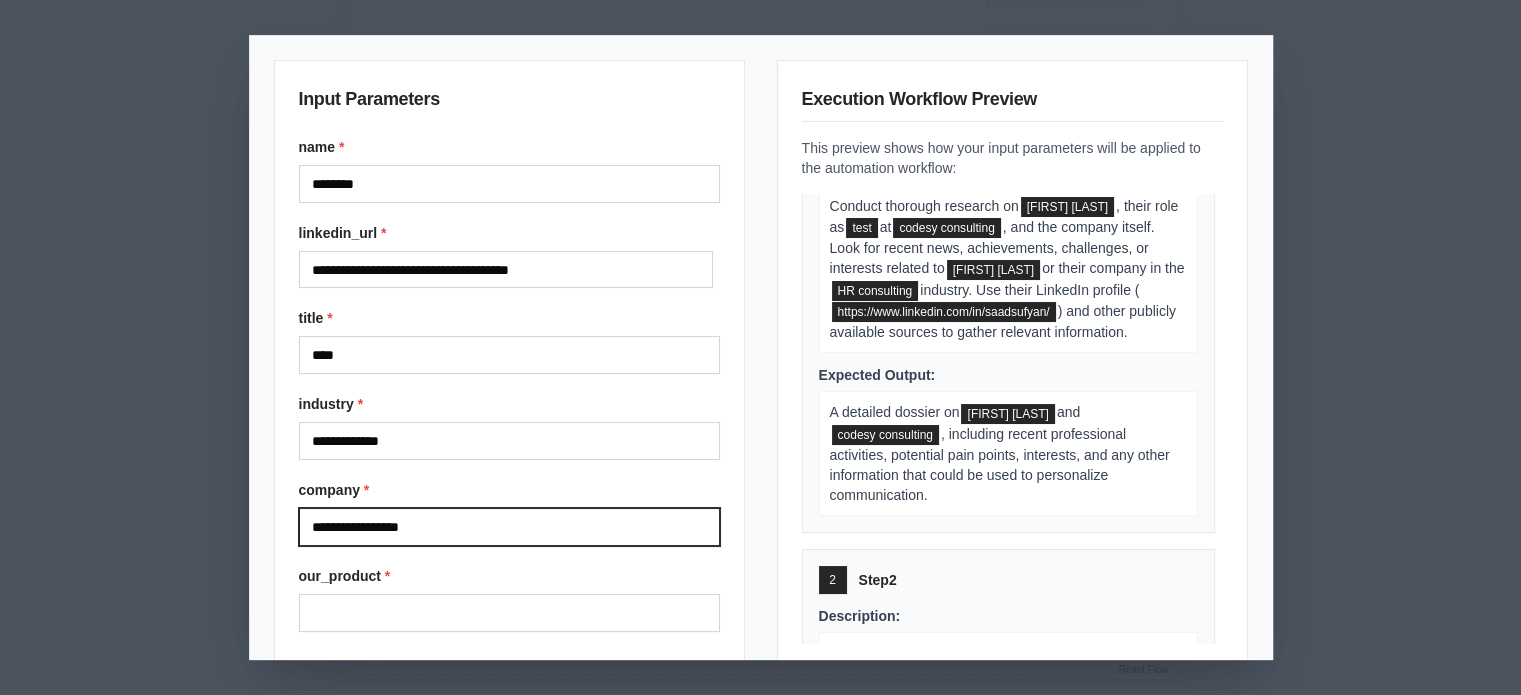 type on "**********" 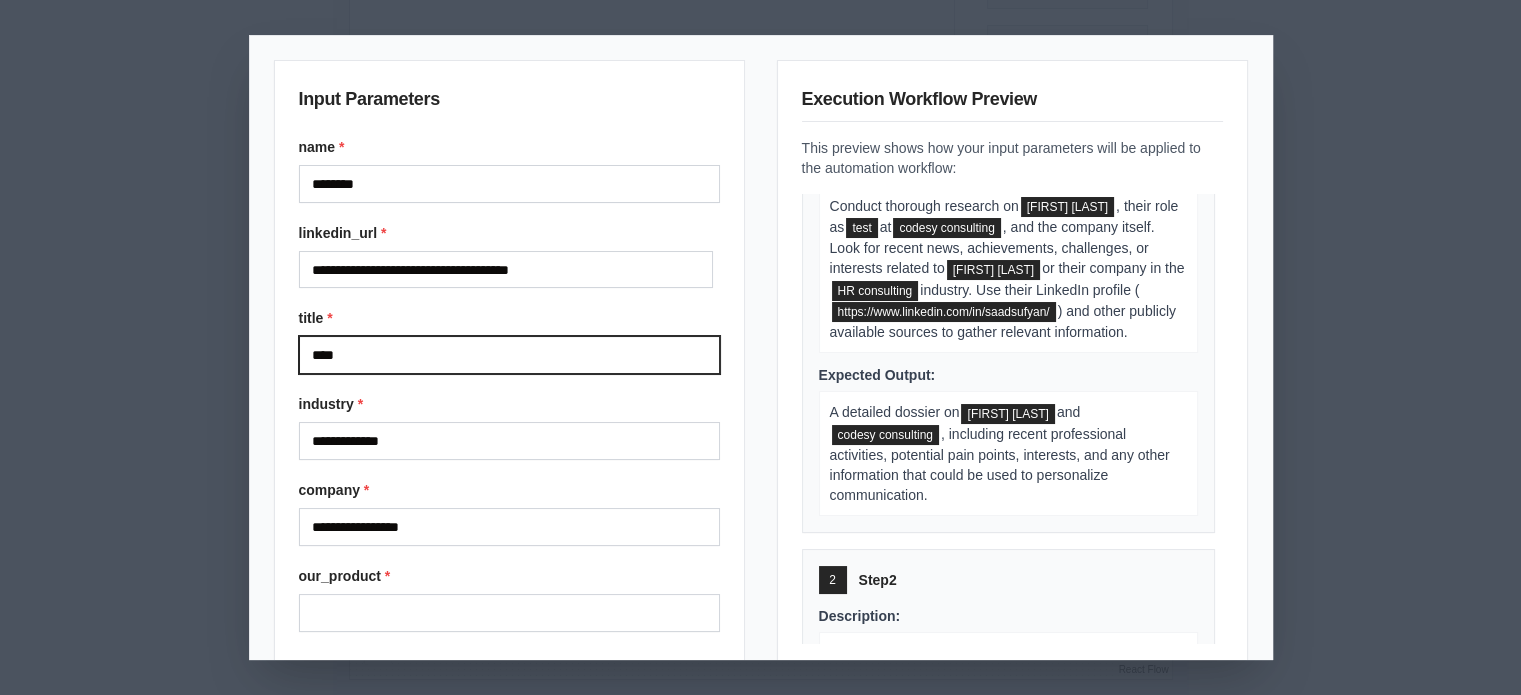 click on "****" at bounding box center (509, 355) 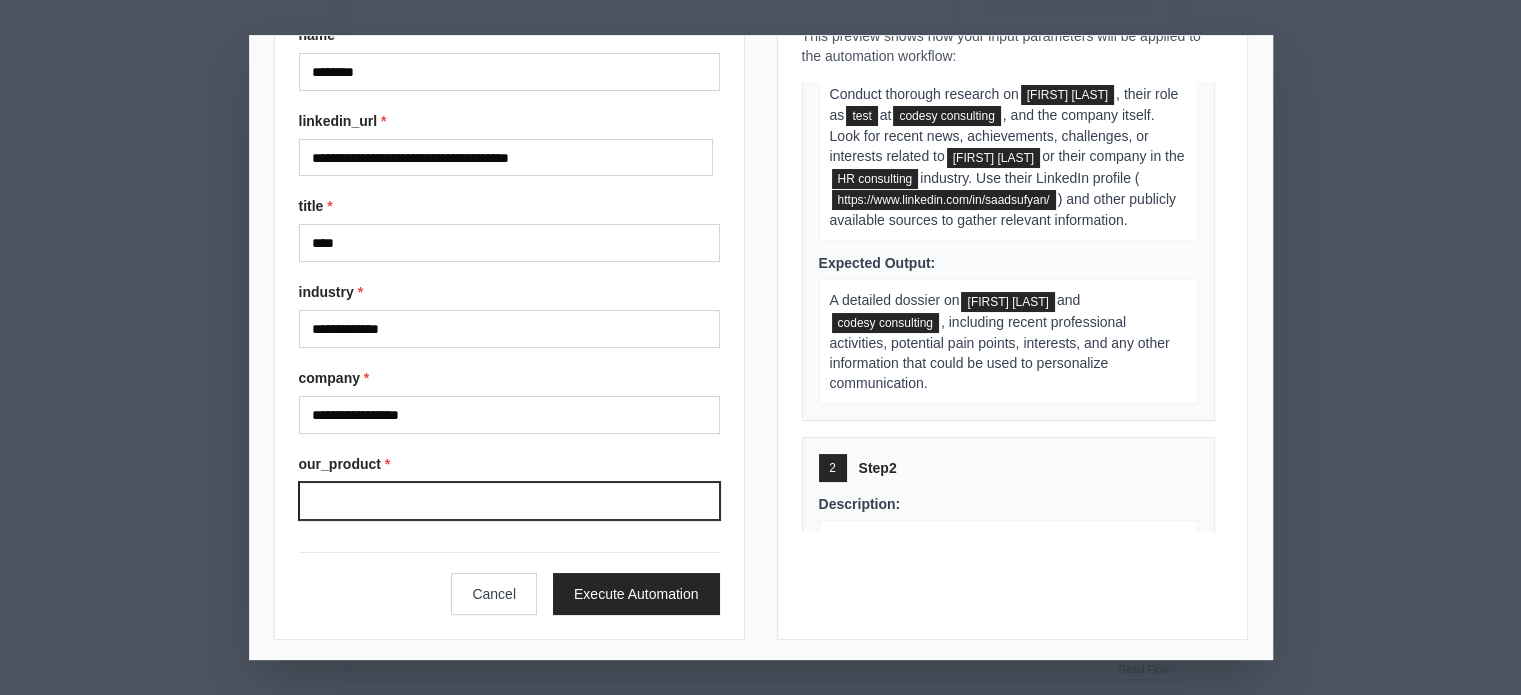 click on "our_product   *" at bounding box center [509, 501] 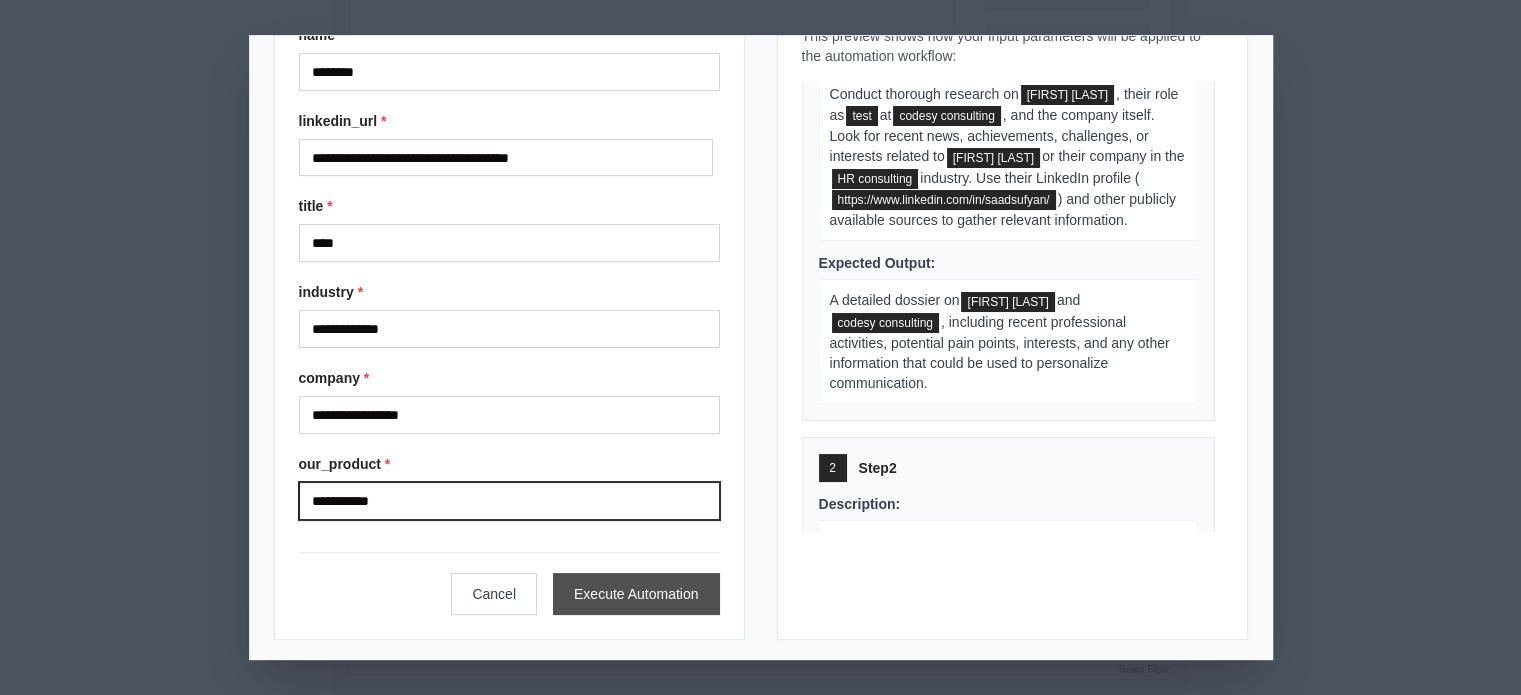 type on "**********" 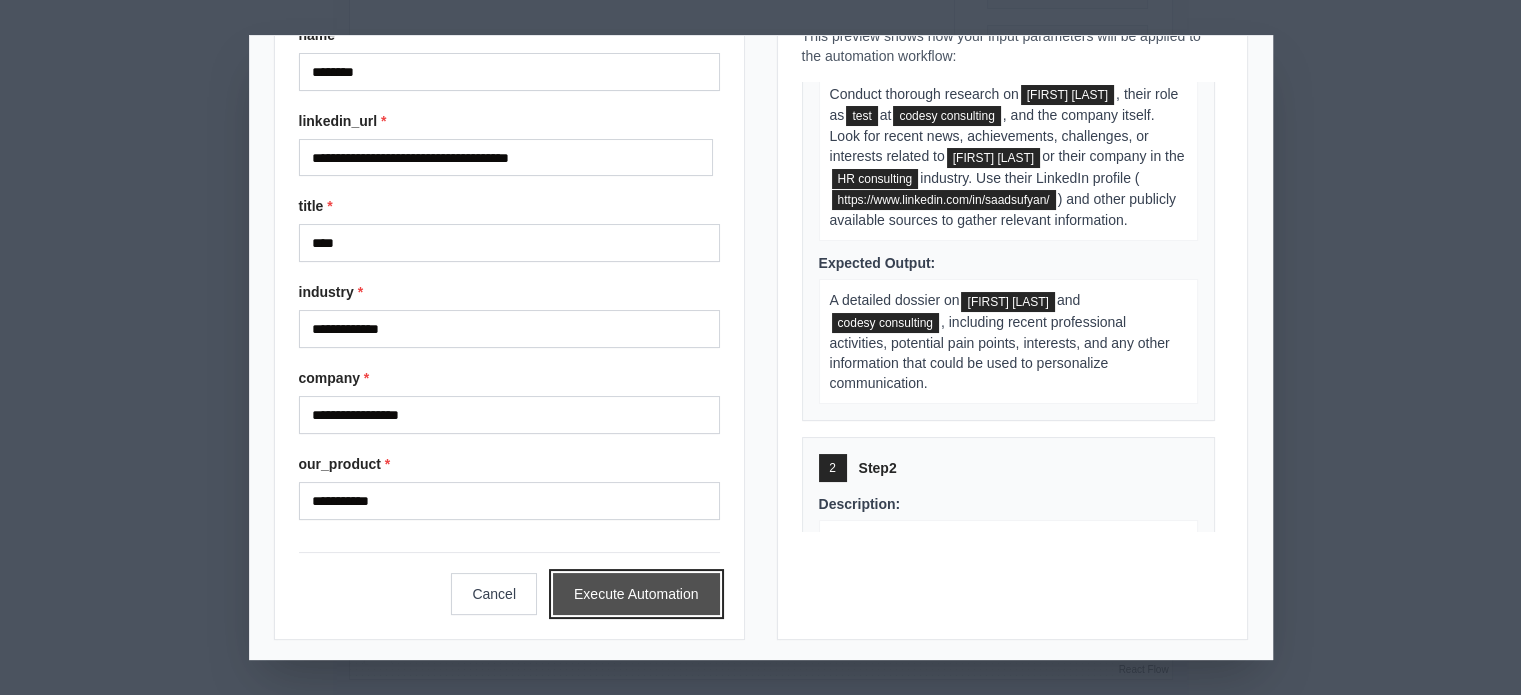click on "Execute Automation" at bounding box center [636, 594] 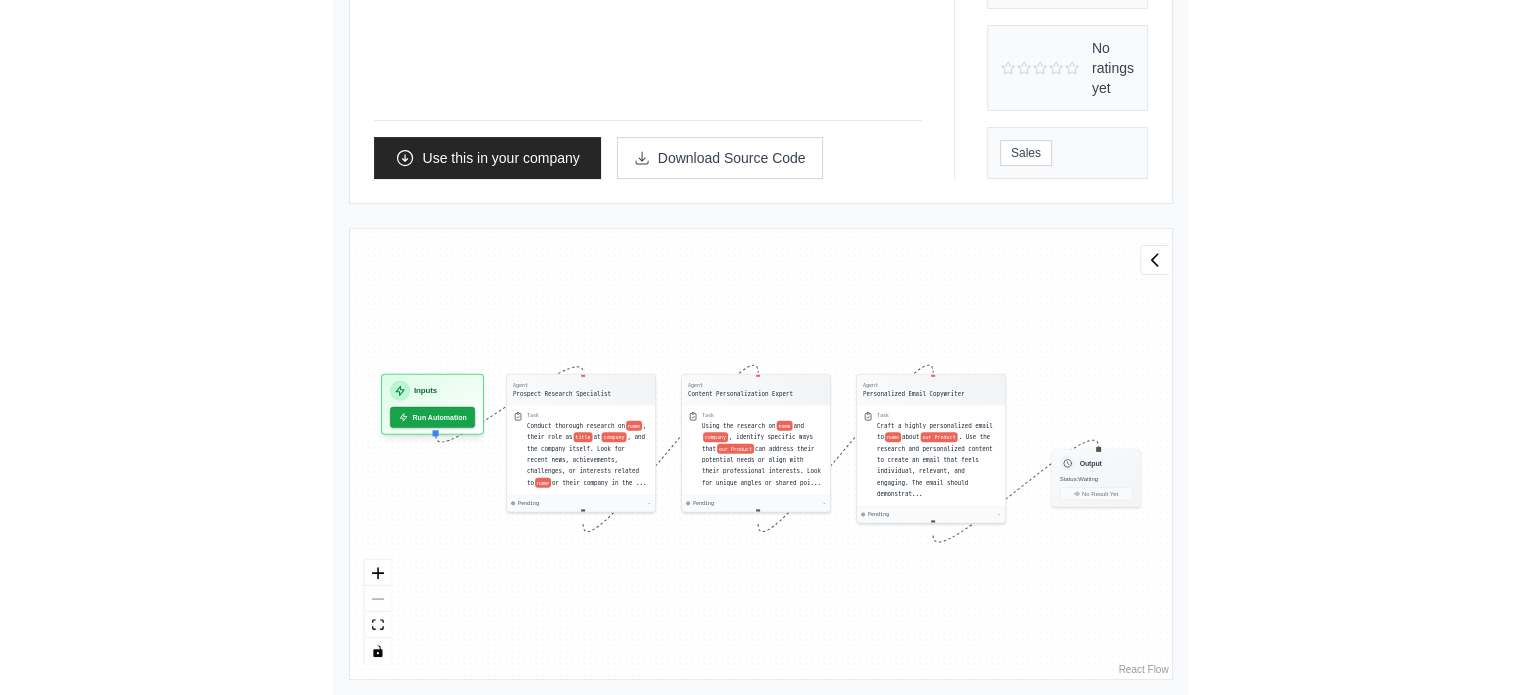 scroll, scrollTop: 208, scrollLeft: 0, axis: vertical 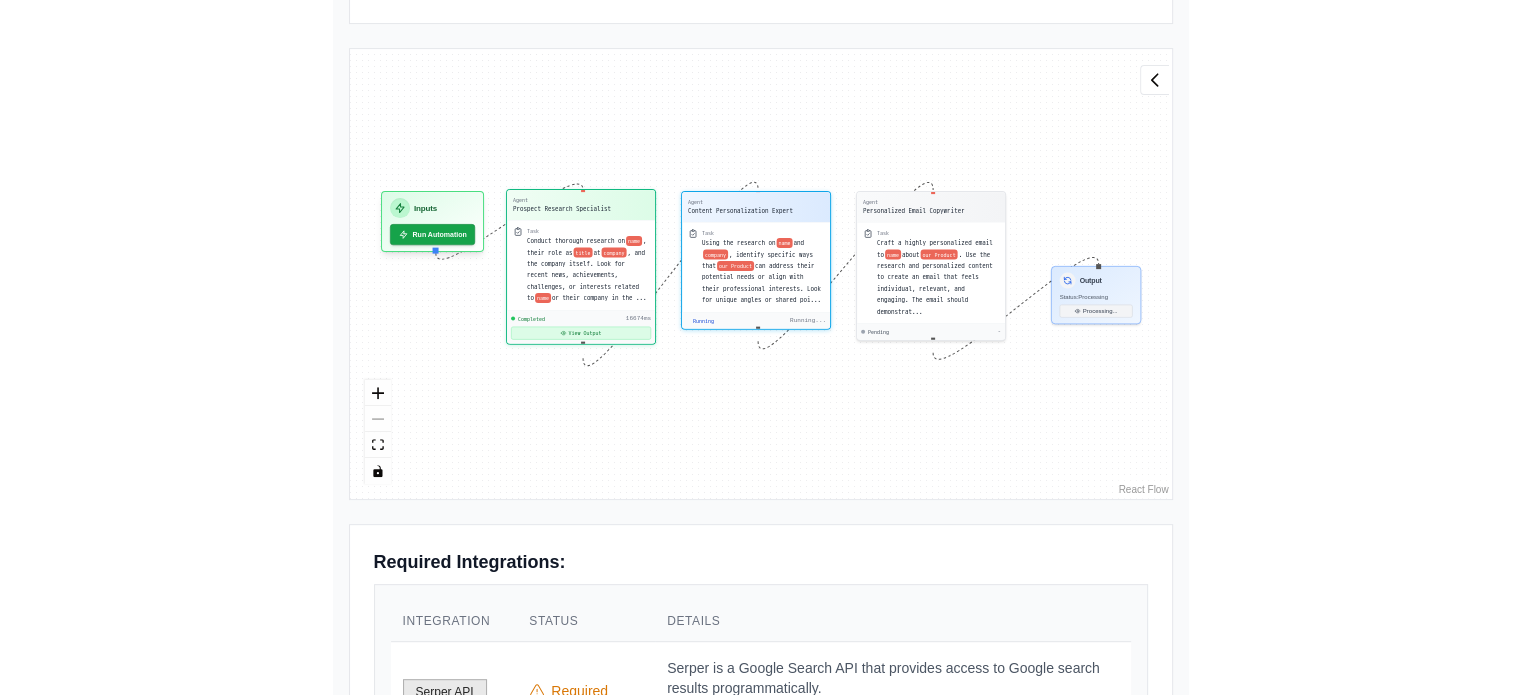 click on "View Output" at bounding box center [581, 332] 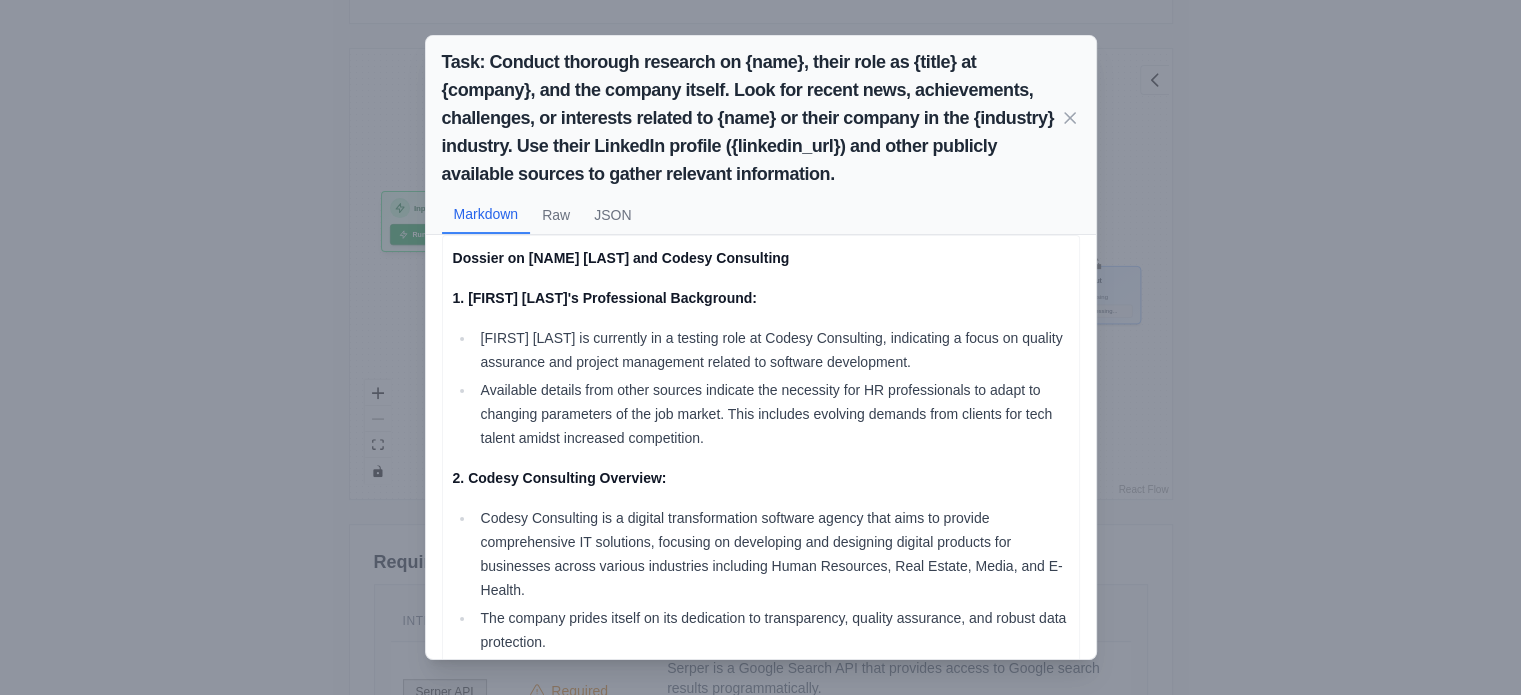 scroll, scrollTop: 375, scrollLeft: 0, axis: vertical 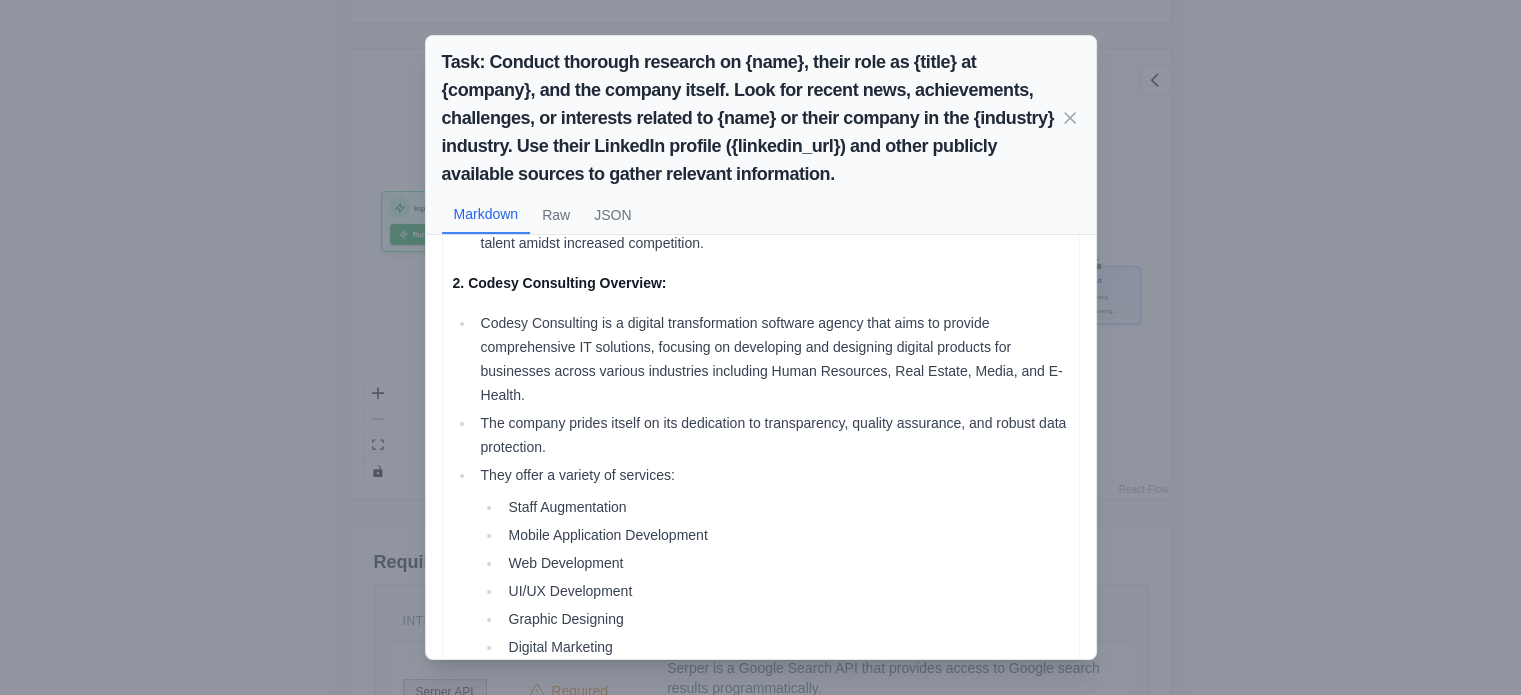 click on "Task: Conduct thorough research on {name}, their role as {title} at {company}, and the company itself. Look for recent news, achievements, challenges, or interests related to {name} or their company in the {industry} industry. Use their LinkedIn profile ({linkedin_url}) and other publicly available sources to gather relevant information.
Markdown Raw JSON Dossier on [NAME] [LAST] and Codesy Consulting
1. [NAME] [LAST]'s Professional Background:
[NAME] [LAST] is currently in a testing role at Codesy Consulting, indicating a focus on quality assurance and project management related to software development.
Available details from other sources indicate the necessity for HR professionals to adapt to changing parameters of the job market. This includes evolving demands from clients for tech talent amidst increased competition.
2. Codesy Consulting Overview:
The company prides itself on its dedication to transparency, quality assurance, and robust data protection.
They offer a variety of services:" at bounding box center (760, 347) 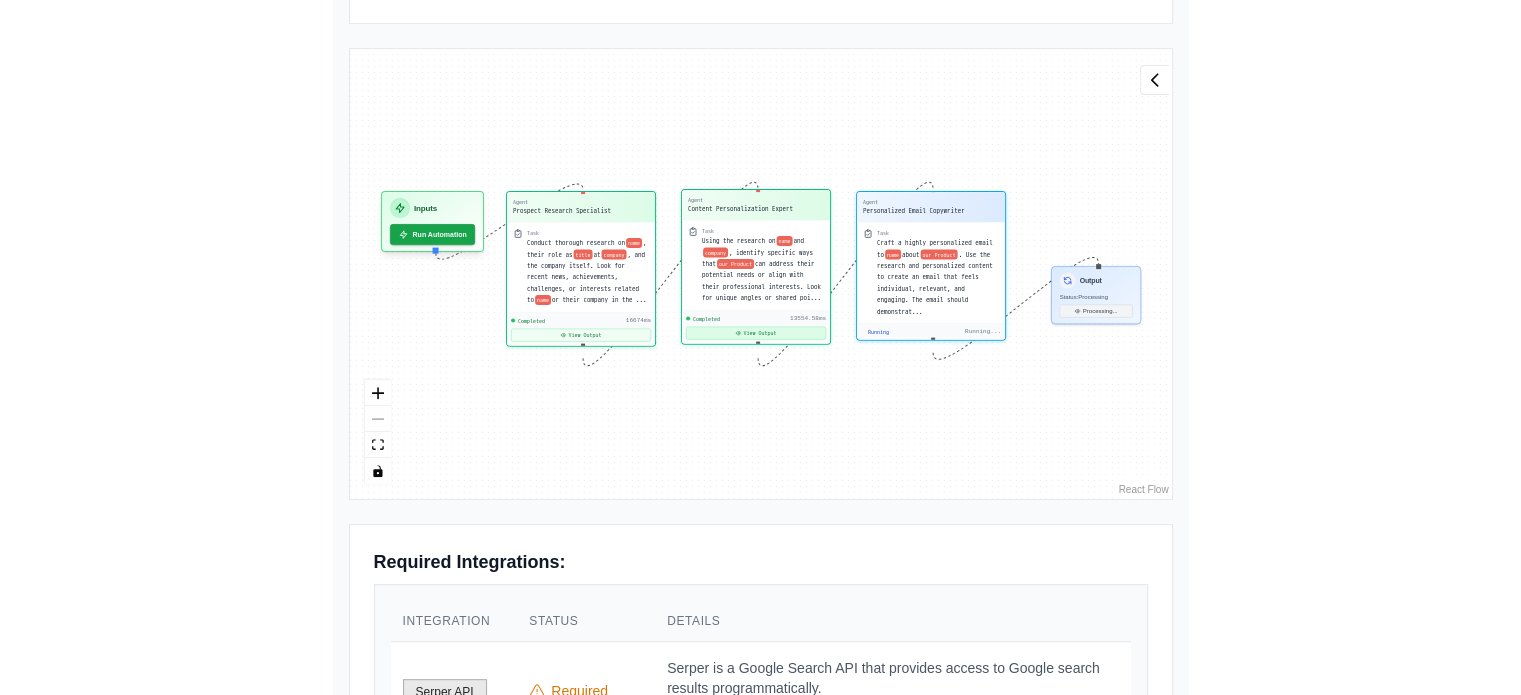 click on "View Output" at bounding box center (756, 332) 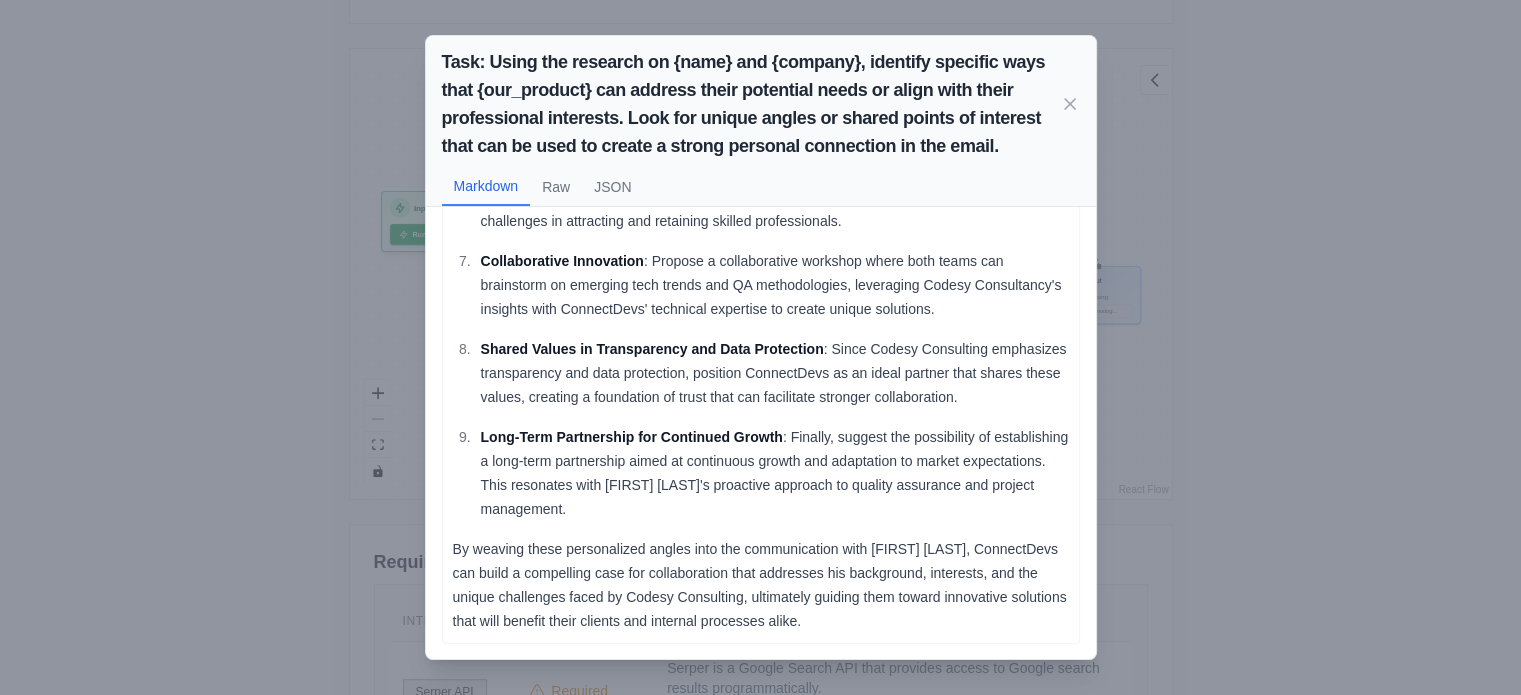 scroll, scrollTop: 815, scrollLeft: 0, axis: vertical 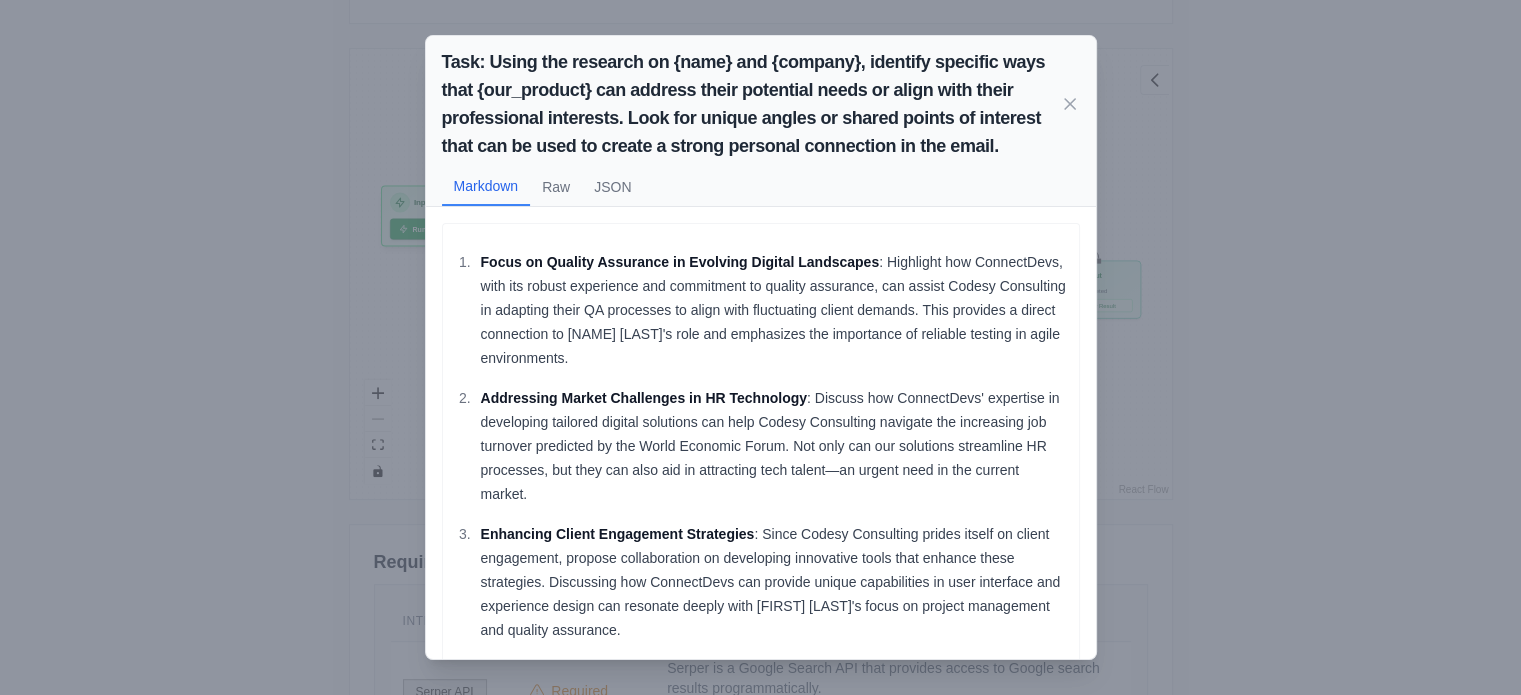 click on "Task: Using the research on {name} and {company}, identify specific ways that {our_product} can address their potential needs or align with their professional interests. Look for unique angles or shared points of interest that can be used to create a strong personal connection in the email.
Markdown Raw JSON
Focus on Quality Assurance in Evolving Digital Landscapes : Highlight how ConnectDevs, with its robust experience and commitment to quality assurance, can assist Codesy Consulting in adapting their QA processes to align with fluctuating client demands. This provides a direct connection to [NAME] [LAST]'s role and emphasizes the importance of reliable testing in agile environments.
Addressing Market Challenges in HR Technology
Enhancing Client Engagement Strategies
Positioning for Future-Ready Solutions
Innovative Frameworks for Digital Transformation
Navigating Competitive Tech Talent Landscape
Collaborative Innovation
... Show more Not valid JSON" at bounding box center [760, 347] 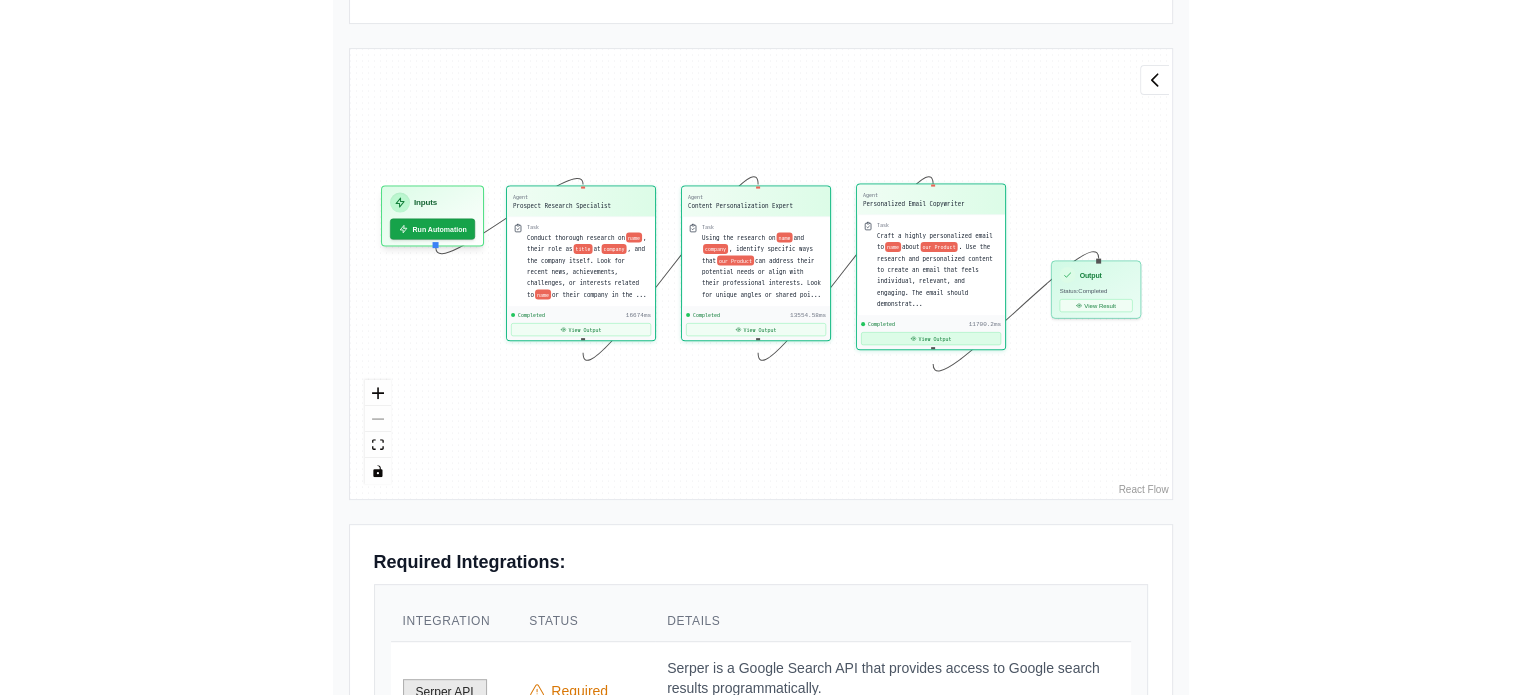 click on "View Output" at bounding box center [931, 338] 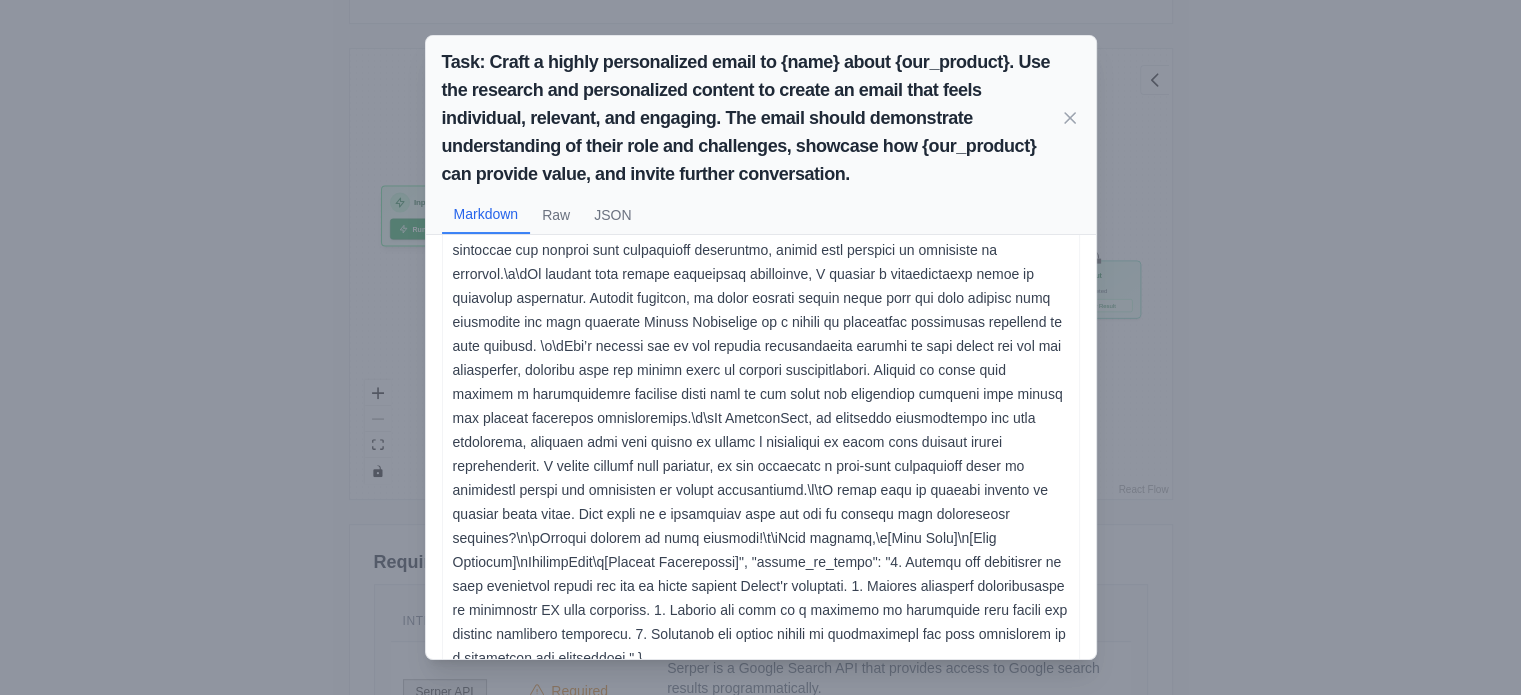 scroll, scrollTop: 395, scrollLeft: 0, axis: vertical 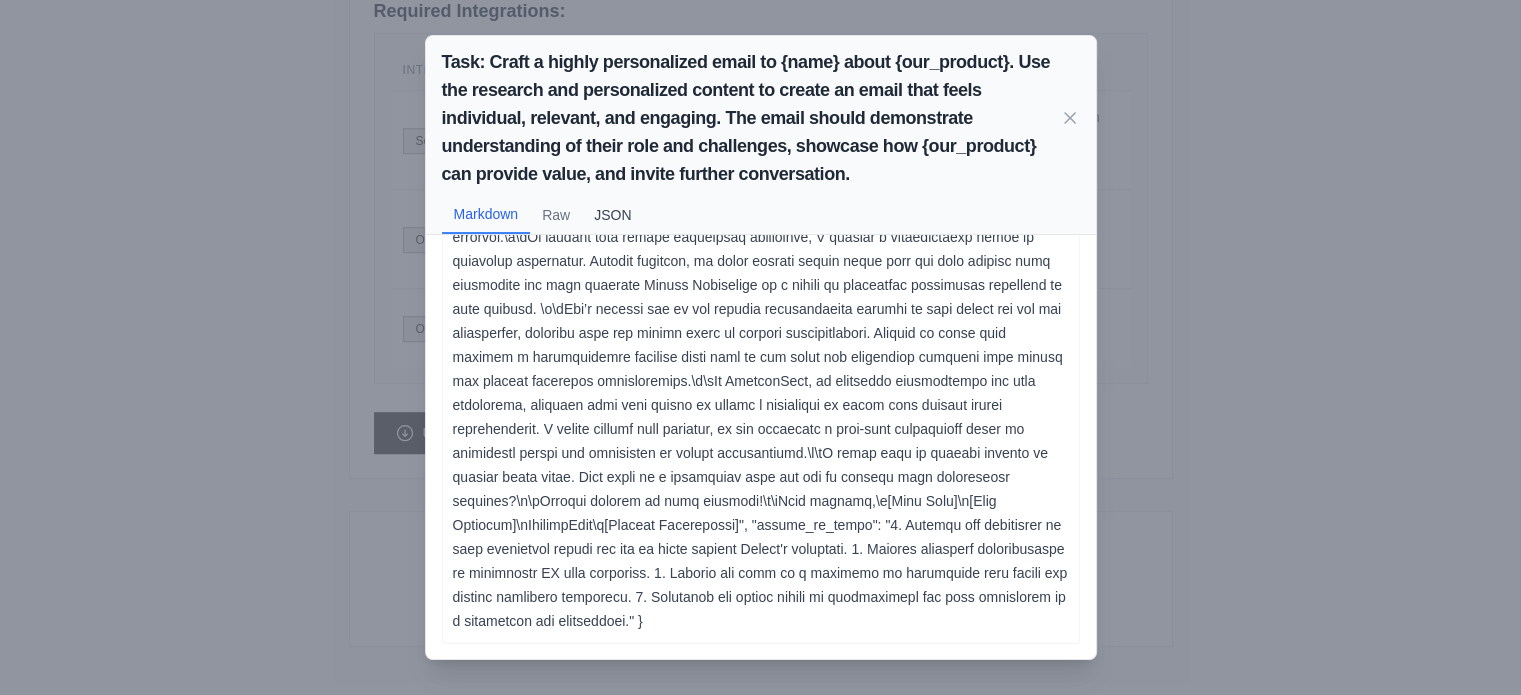 click on "JSON" at bounding box center [612, 215] 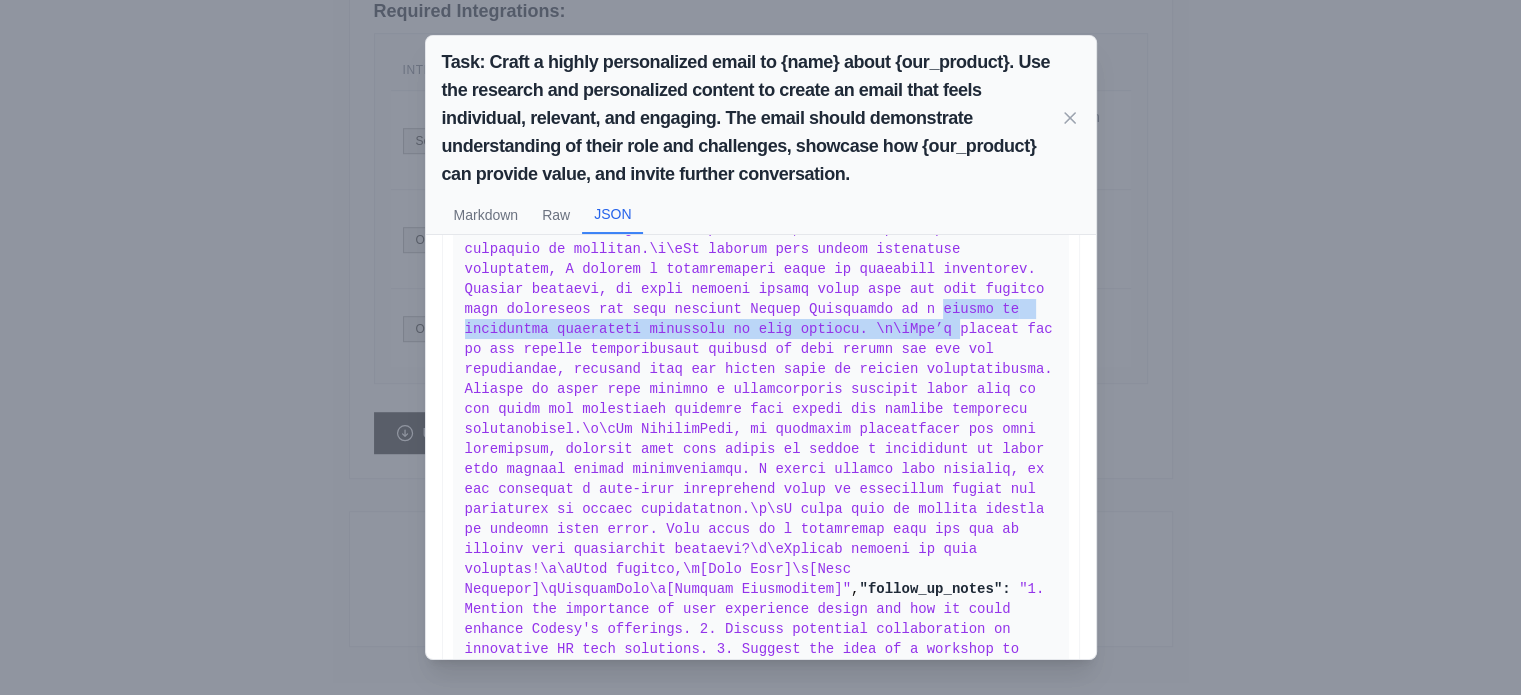 drag, startPoint x: 1328, startPoint y: 300, endPoint x: 1177, endPoint y: 295, distance: 151.08276 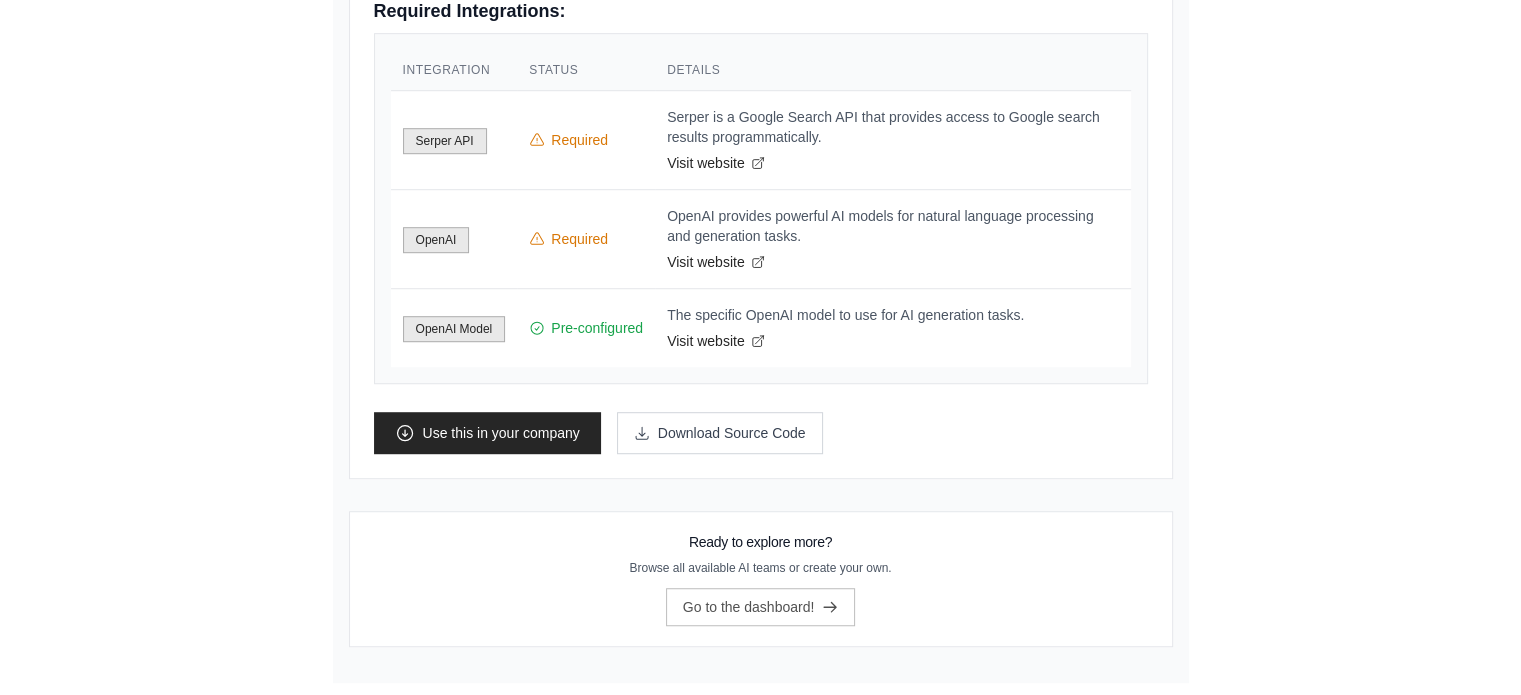 click on "Personalized Outreach Crew
Researches a prospect and their company, identifies personalized content angles, and crafts a tailored email. Outputs include a detailed dossier on the prospect, personalized talking points, and a professionally written email that effectively connects the prospect's needs with the benefits of the product.
Use this in your company
Download Source Code
Solution Statistics" at bounding box center [761, -159] 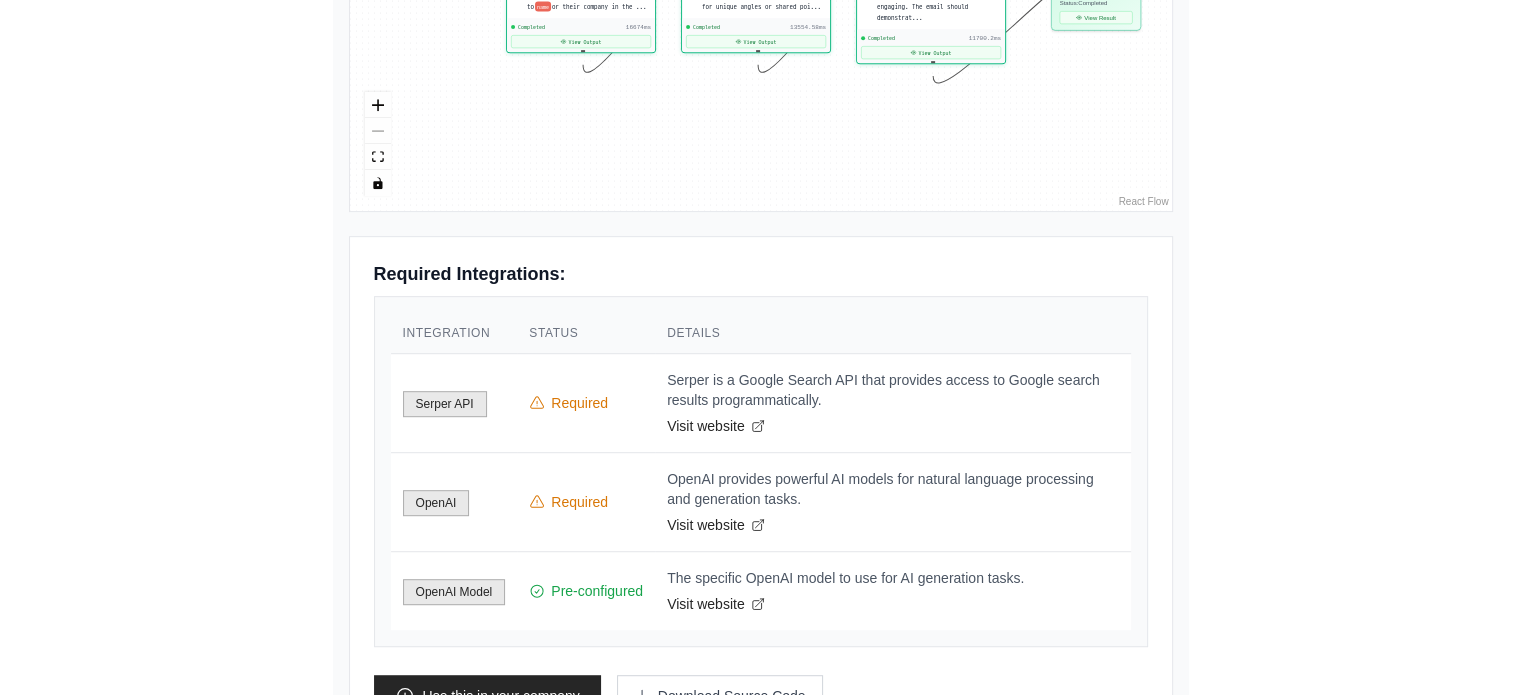 scroll, scrollTop: 758, scrollLeft: 0, axis: vertical 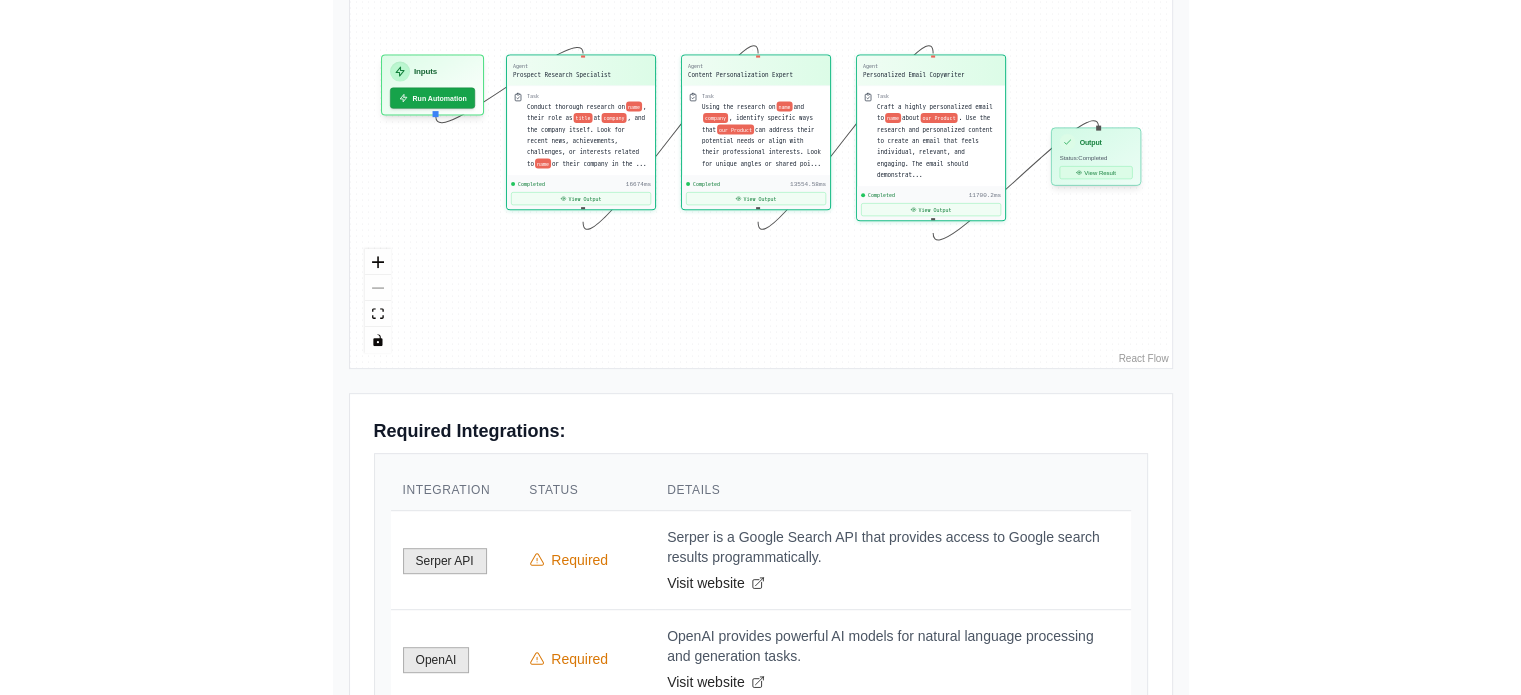 click on "View Result" at bounding box center [1095, 172] 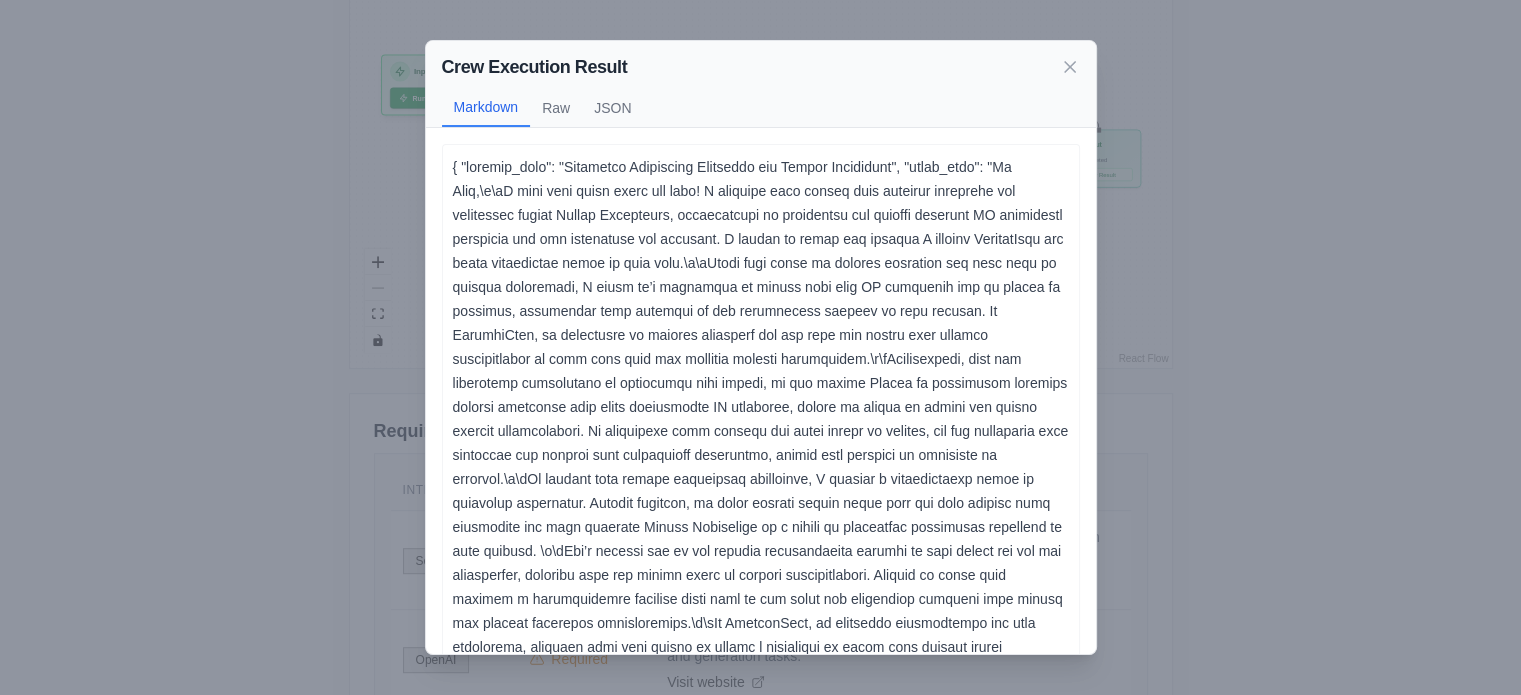scroll, scrollTop: 296, scrollLeft: 0, axis: vertical 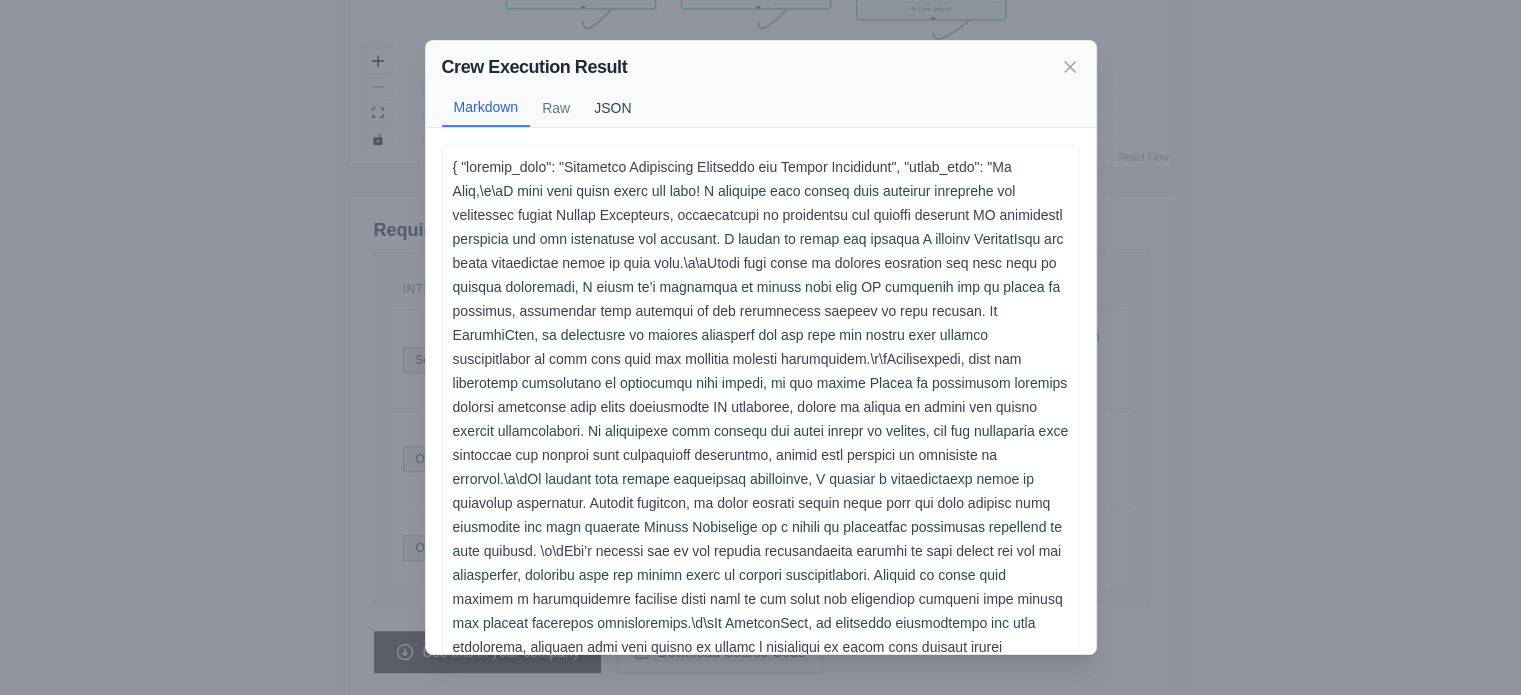 click on "JSON" at bounding box center [612, 108] 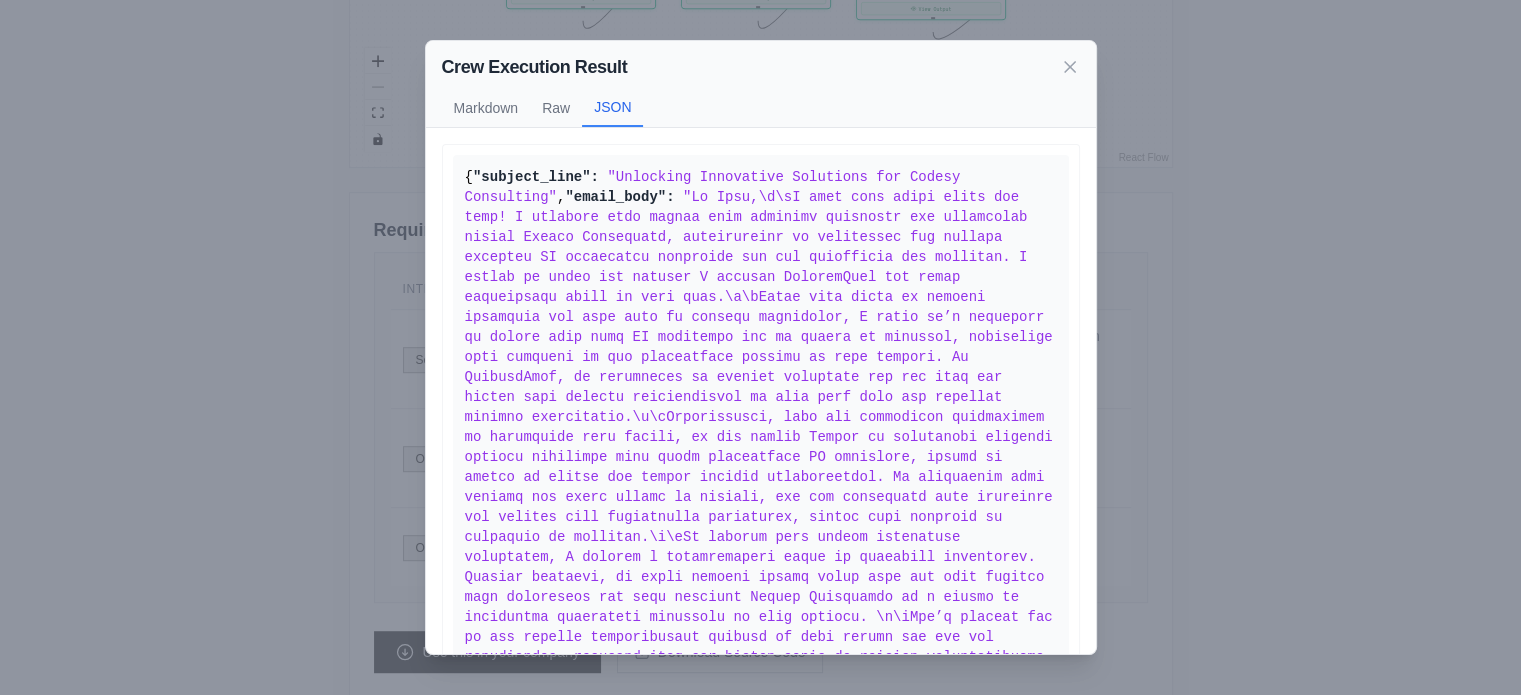 click on "Crew Execution Result Markdown Raw JSON ... Show more {
"subject_line":   "Unlocking Innovative Solutions for Codesy Consulting" ,
"email_body":   ,
"follow_up_notes":   "1. Mention the importance of user experience design and how it could enhance Codesy's offerings. 2. Discuss potential collaboration on innovative HR tech solutions. 3. Suggest the idea of a workshop to brainstorm tech trends and quality assurance practices. 4. Highlight the shared values of transparency and data protection as a foundation for partnership."
}" at bounding box center (760, 347) 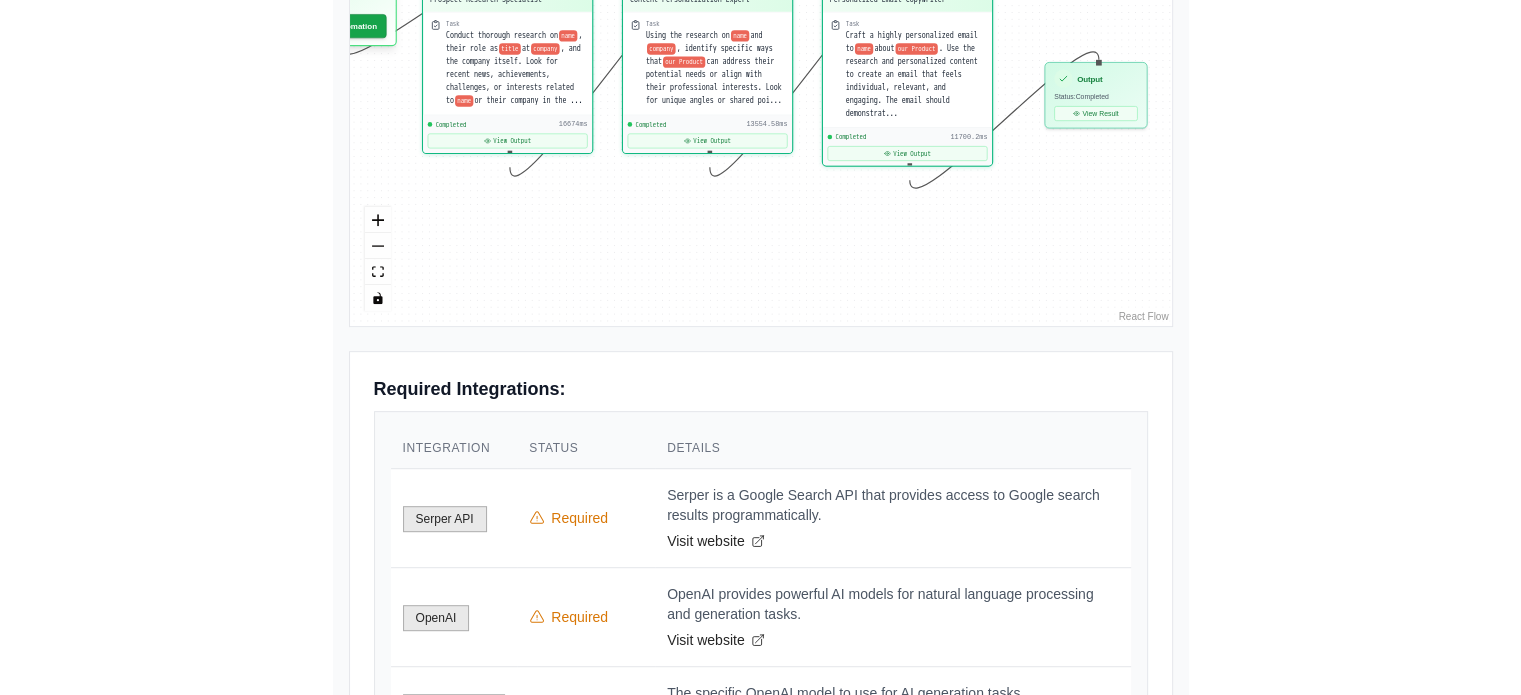 scroll, scrollTop: 799, scrollLeft: 0, axis: vertical 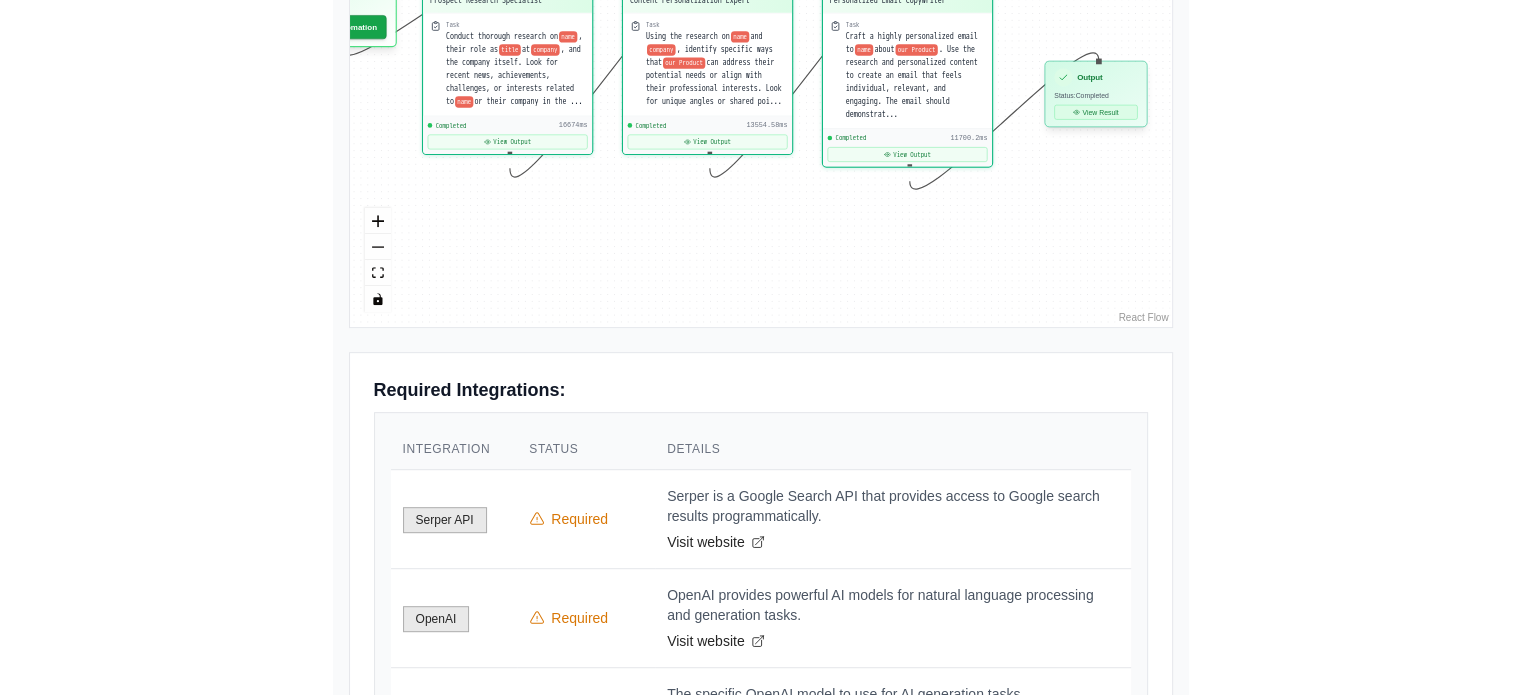 click on "View Result" at bounding box center [1095, 112] 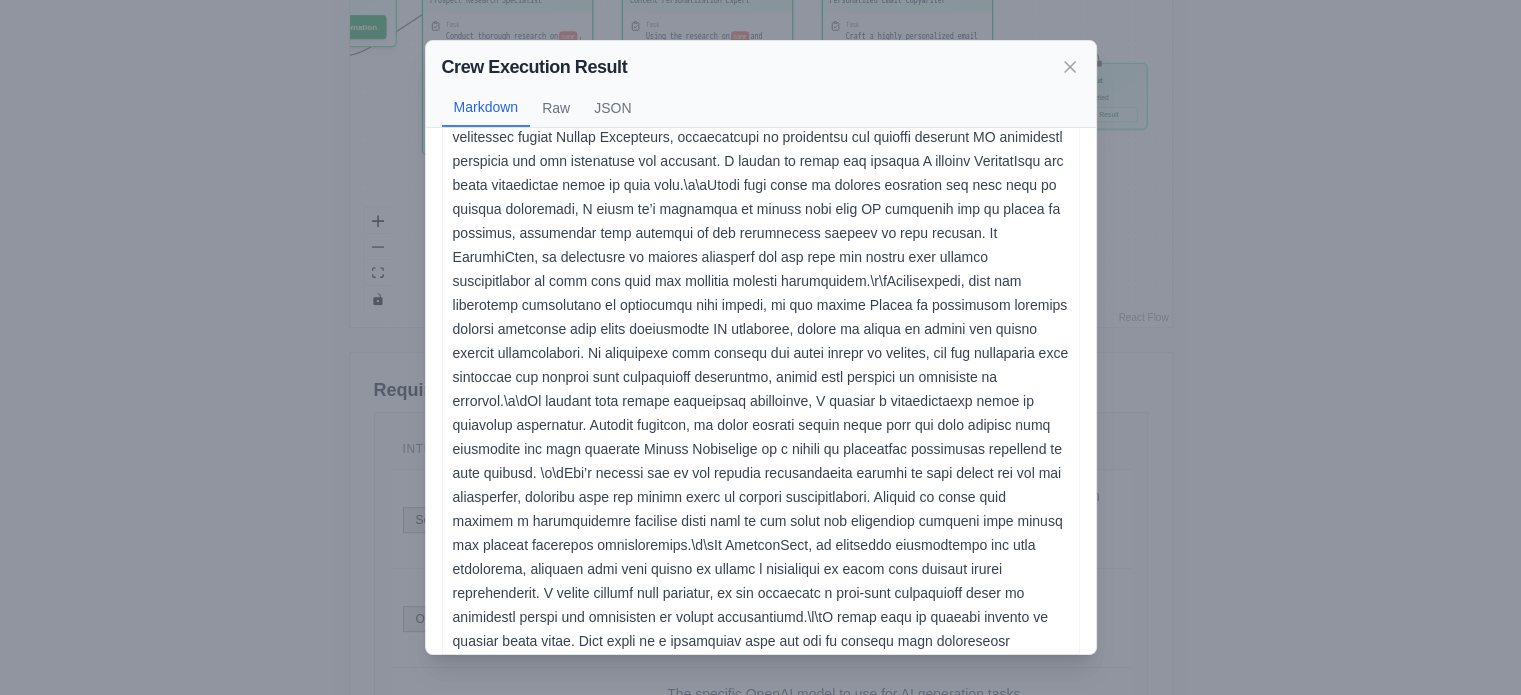scroll, scrollTop: 296, scrollLeft: 0, axis: vertical 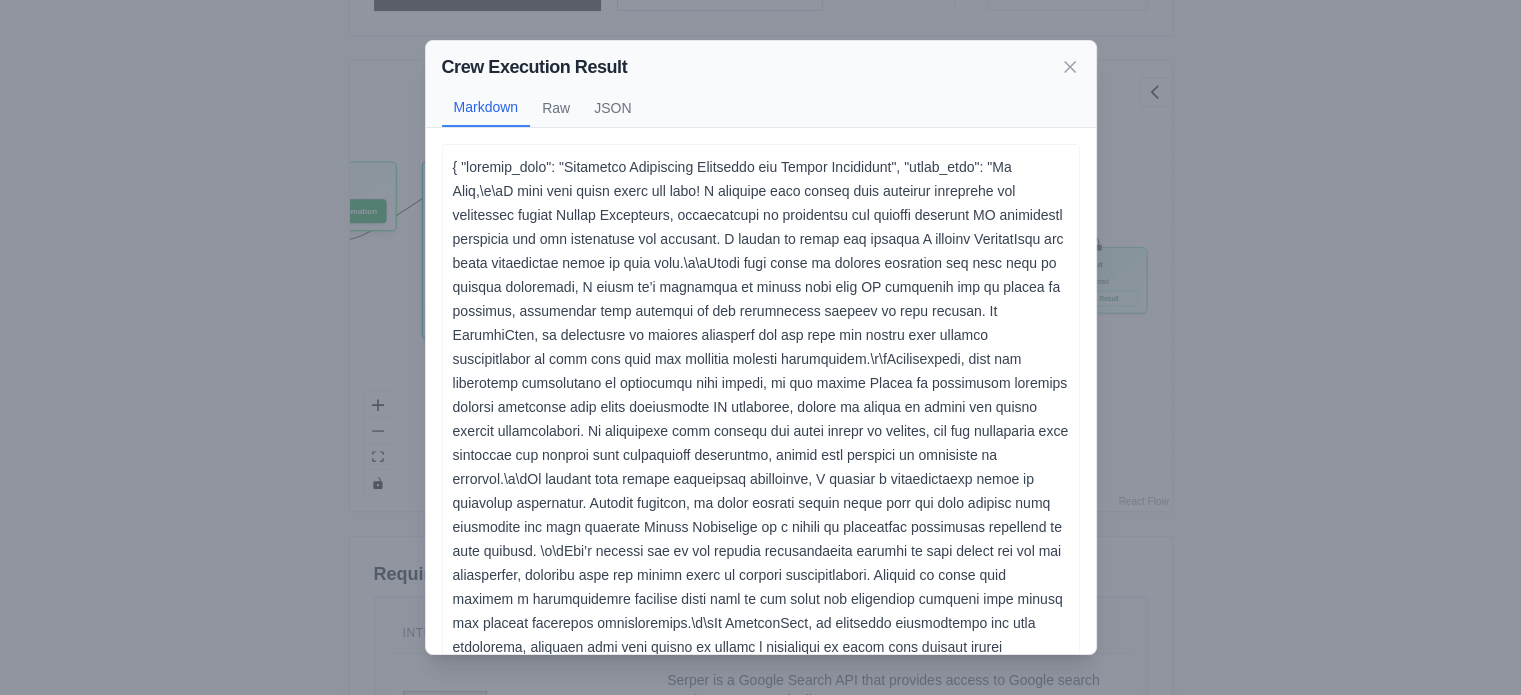 click on "Crew Execution Result Markdown Raw JSON ... Show more {
"subject_line":   "Unlocking Innovative Solutions for Codesy Consulting" ,
"email_body":   ,
"follow_up_notes":   "1. Mention the importance of user experience design and how it could enhance Codesy's offerings. 2. Discuss potential collaboration on innovative HR tech solutions. 3. Suggest the idea of a workshop to brainstorm tech trends and quality assurance practices. 4. Highlight the shared values of transparency and data protection as a foundation for partnership."
}" at bounding box center (760, 347) 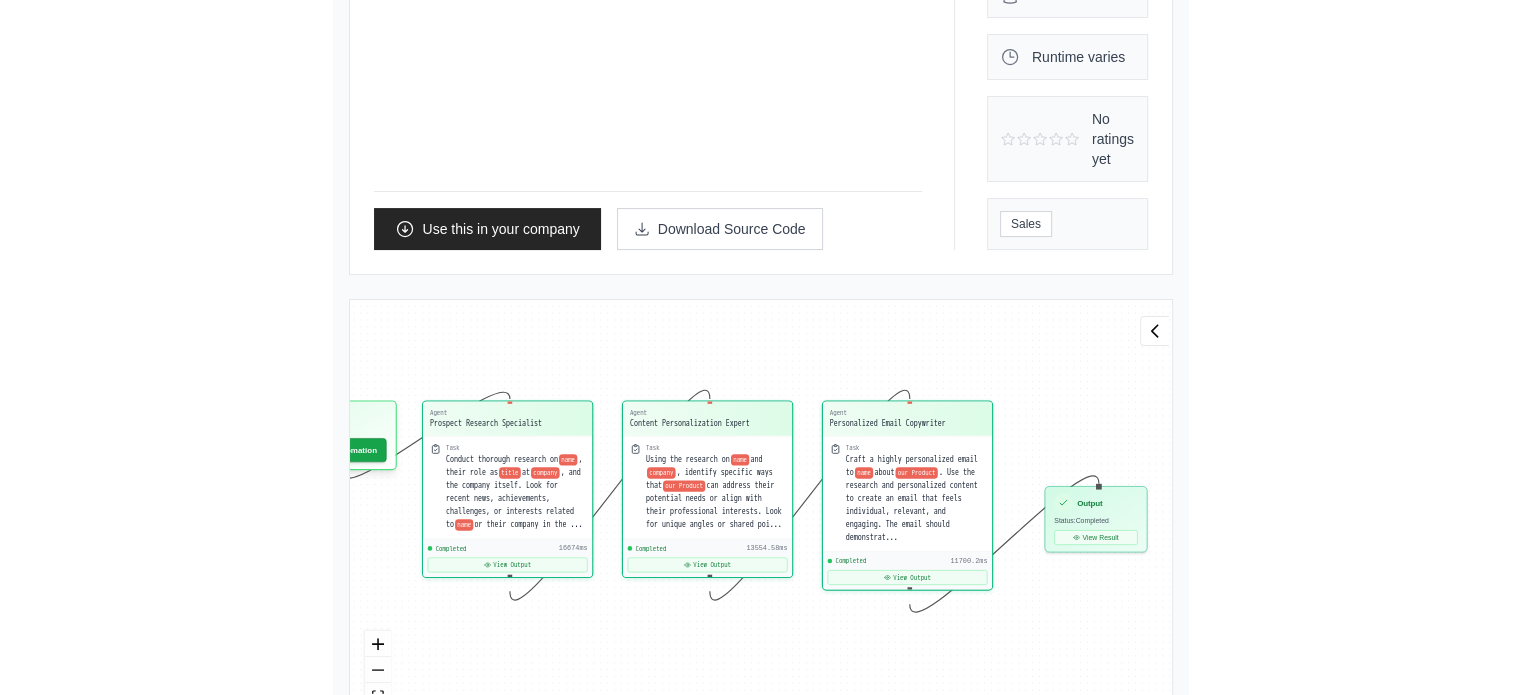 scroll, scrollTop: 422, scrollLeft: 0, axis: vertical 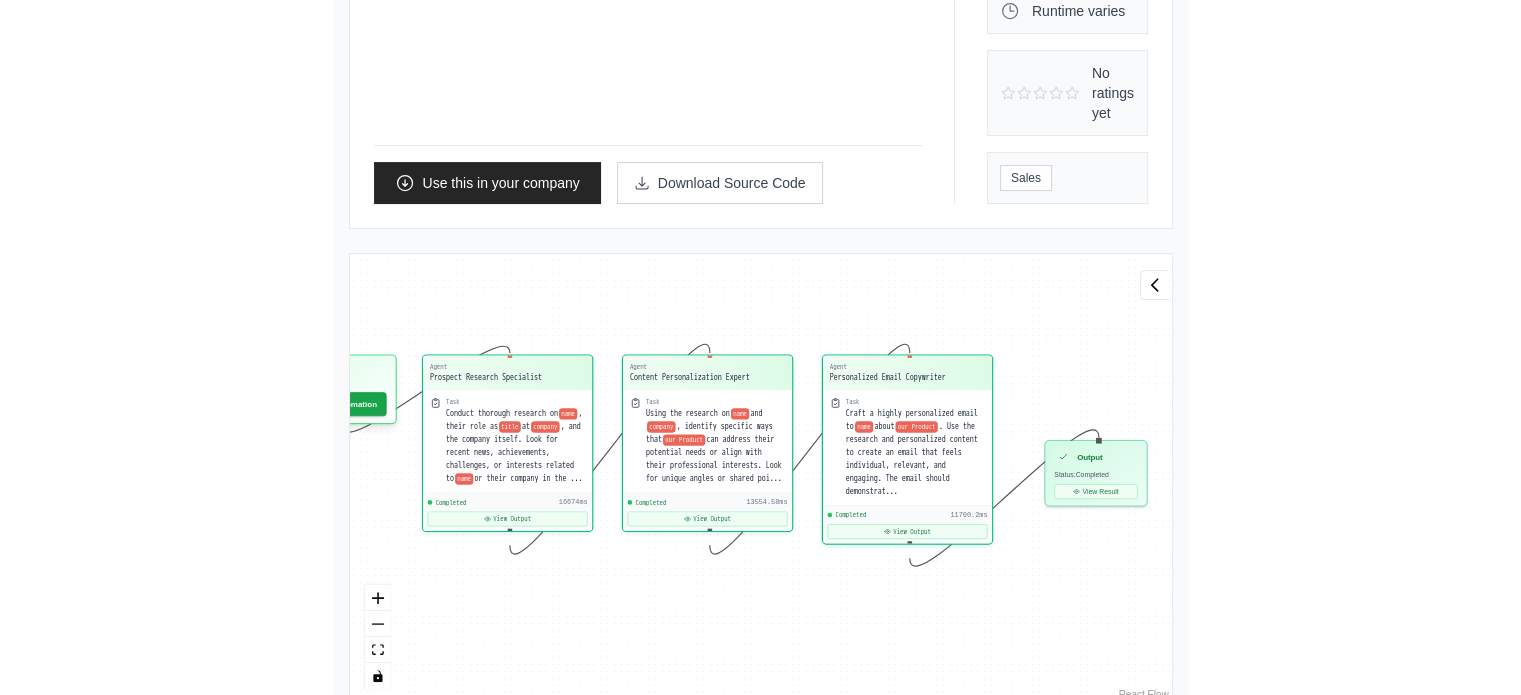 click on "Personalized Outreach Crew
Researches a prospect and their company, identifies personalized content angles, and crafts a tailored email. Outputs include a detailed dossier on the prospect, personalized talking points, and a professionally written email that effectively connects the prospect's needs with the benefits of the product.
Use this in your company
Download Source Code
Solution Statistics" at bounding box center (761, 597) 